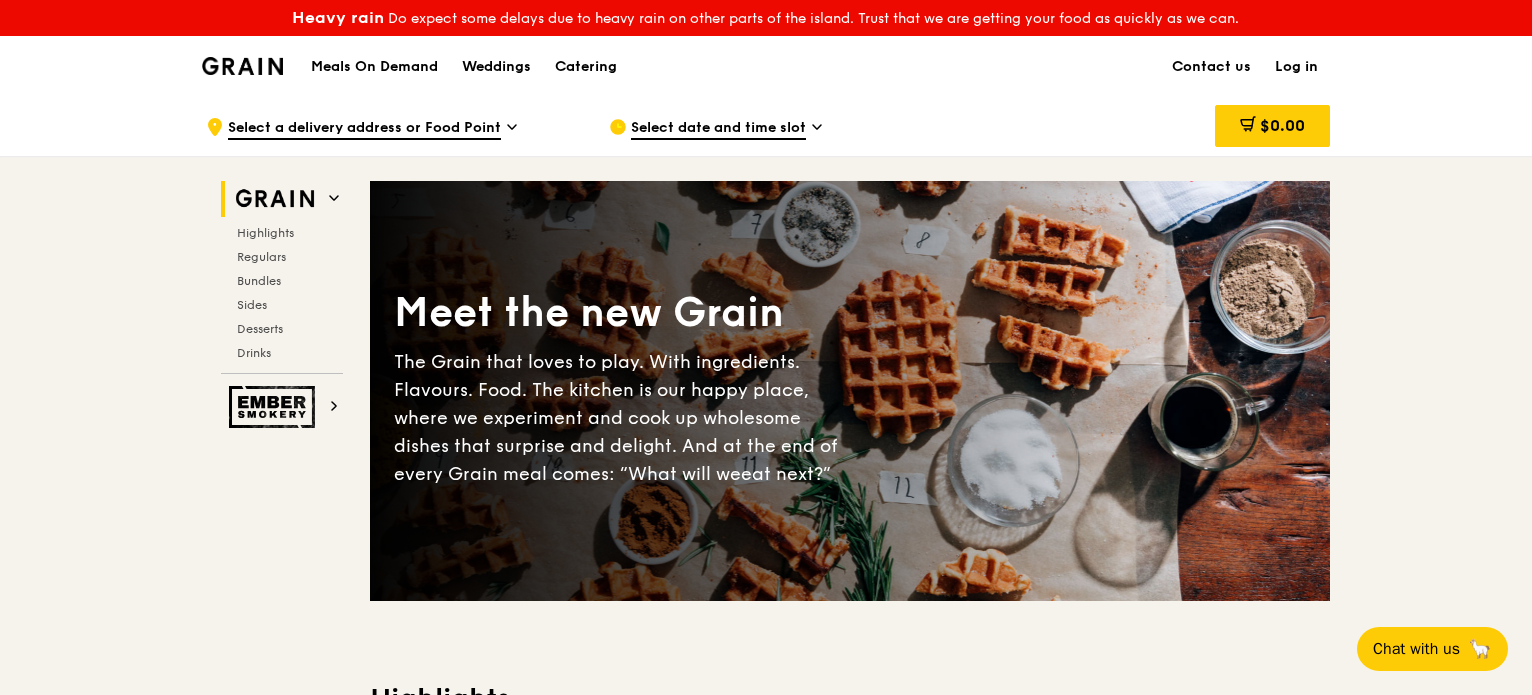 scroll, scrollTop: 0, scrollLeft: 0, axis: both 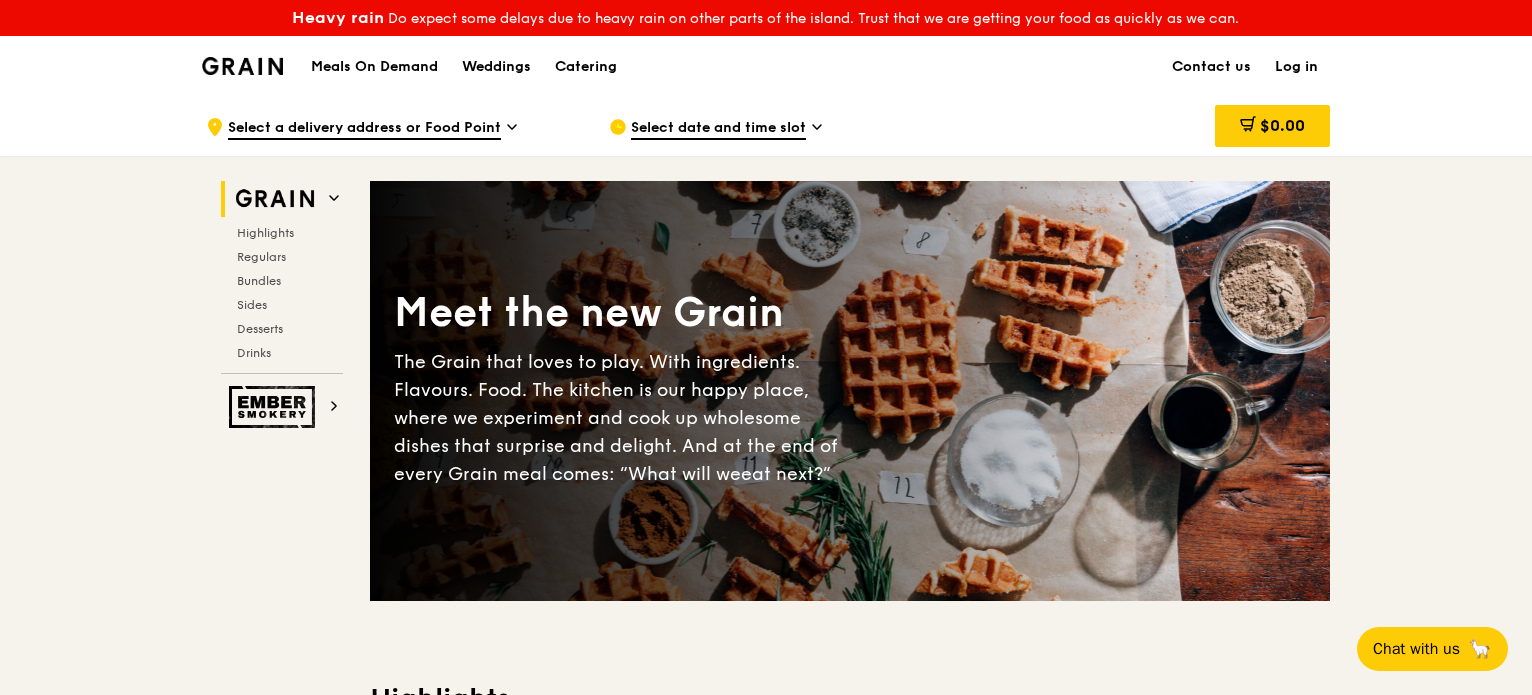 click on "Meals On Demand" at bounding box center (374, 67) 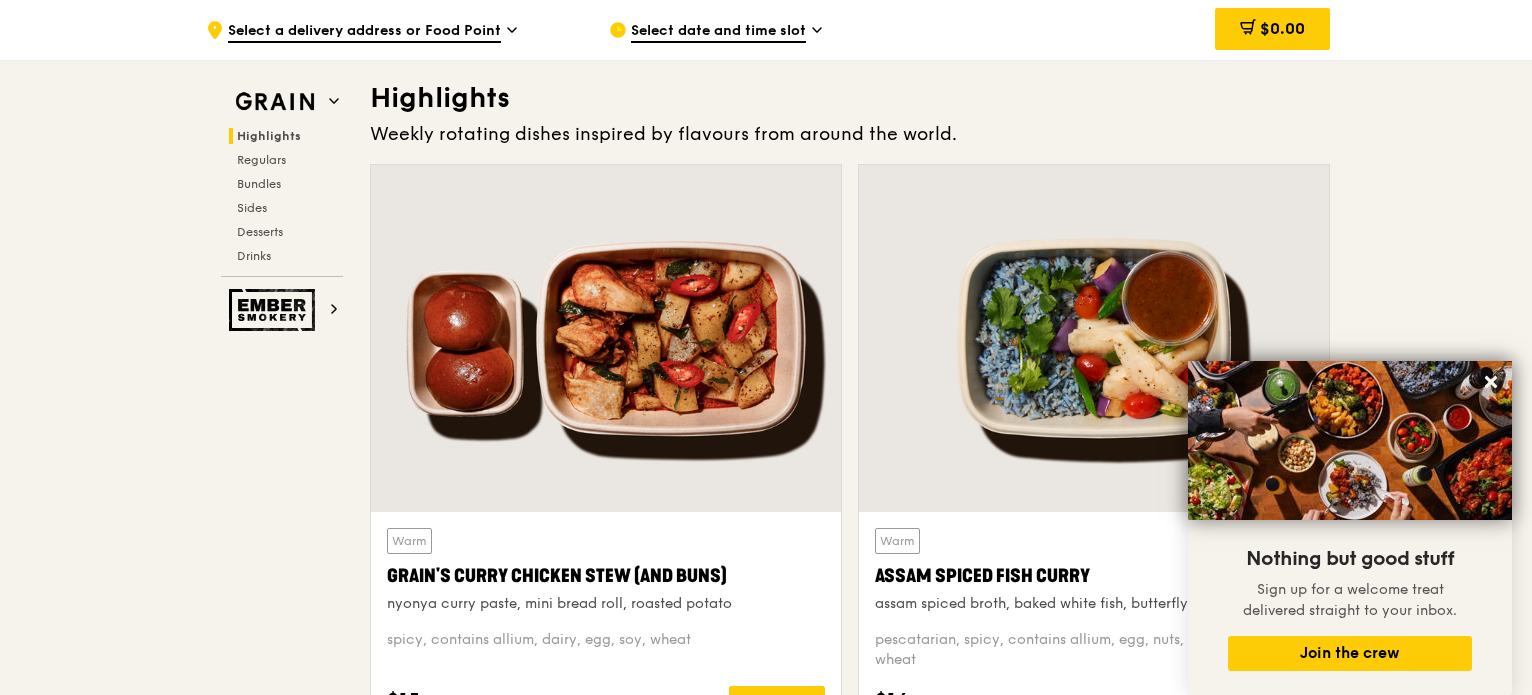 scroll, scrollTop: 800, scrollLeft: 0, axis: vertical 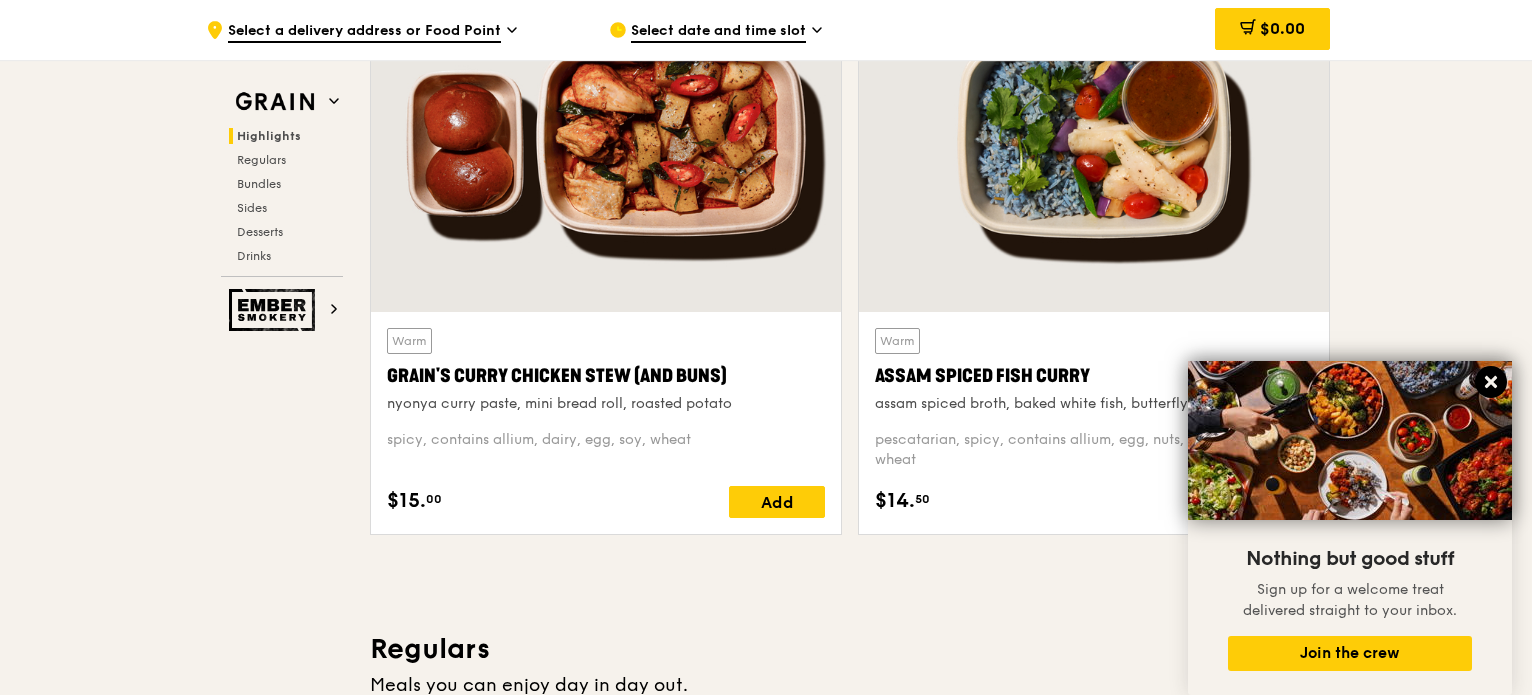 click 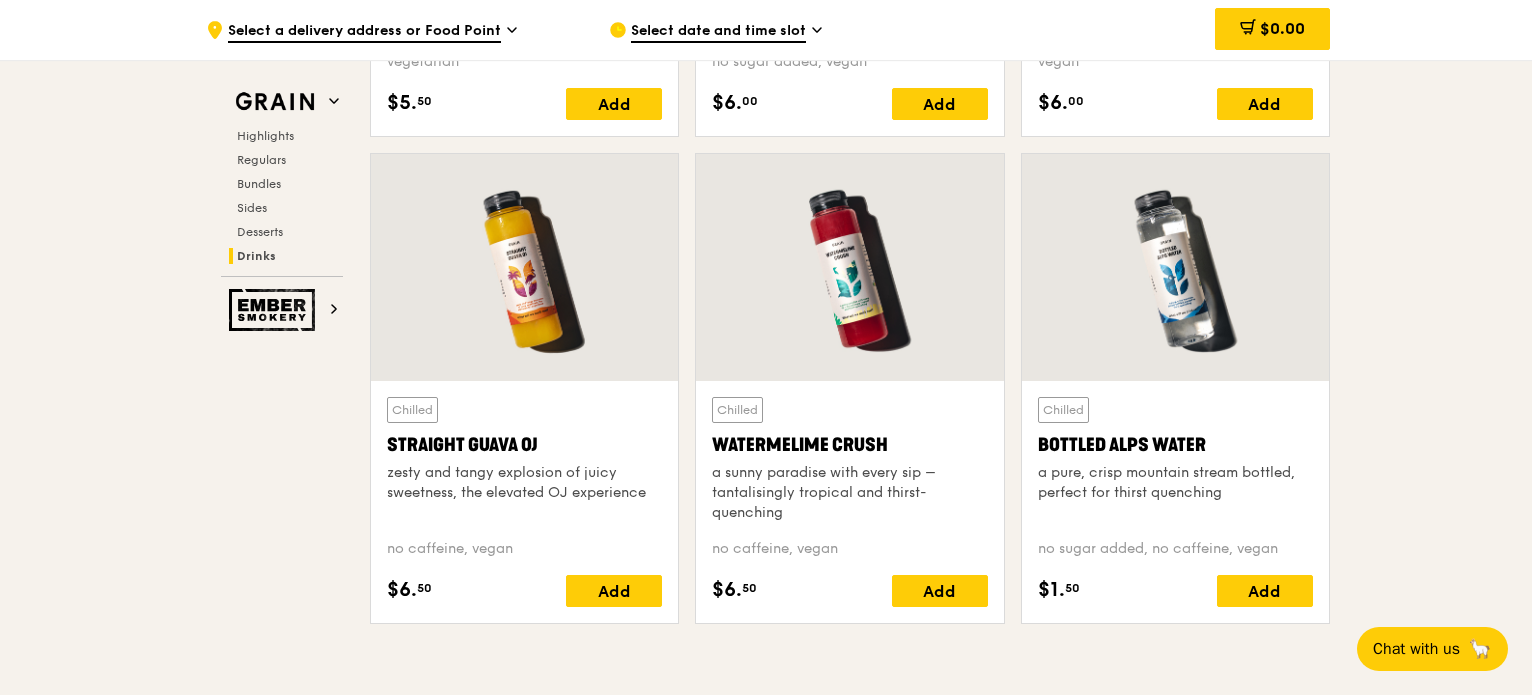scroll, scrollTop: 8475, scrollLeft: 0, axis: vertical 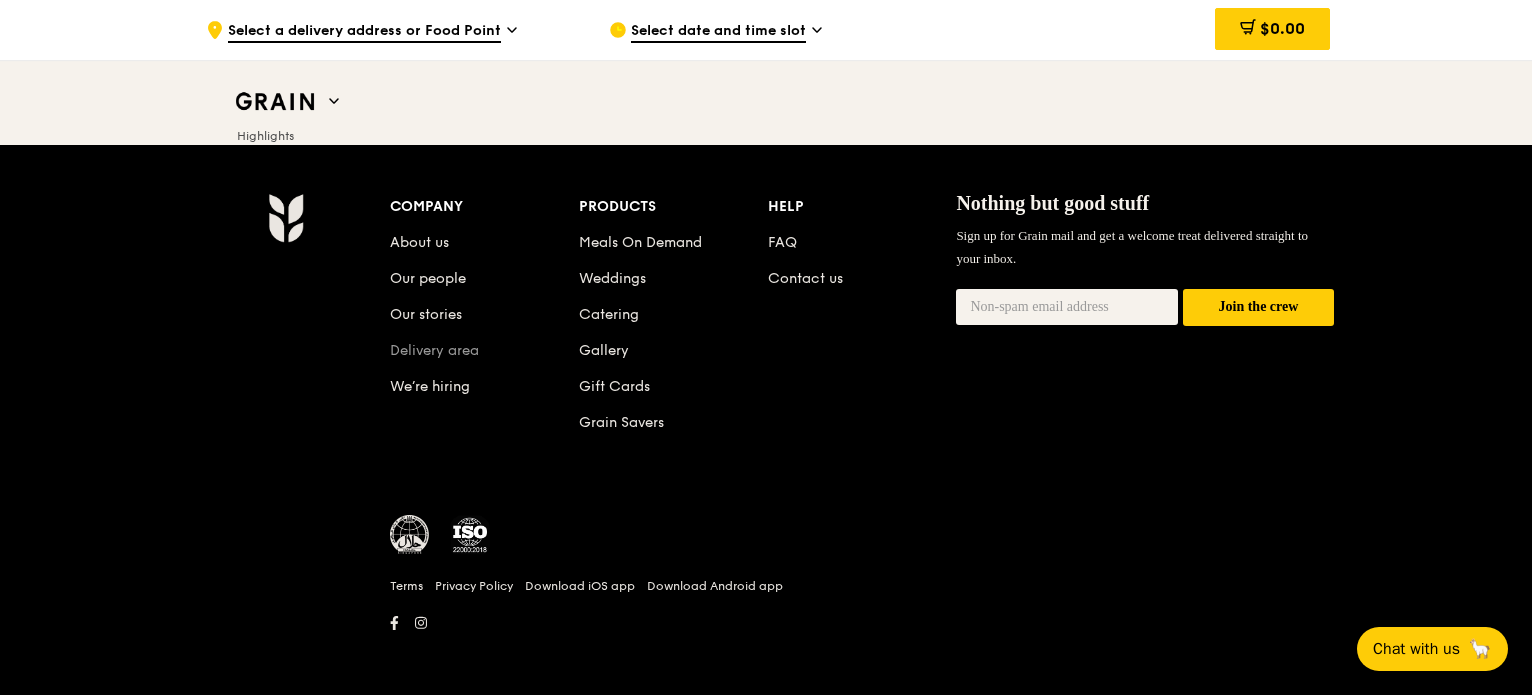 click on "Delivery area" at bounding box center (434, 350) 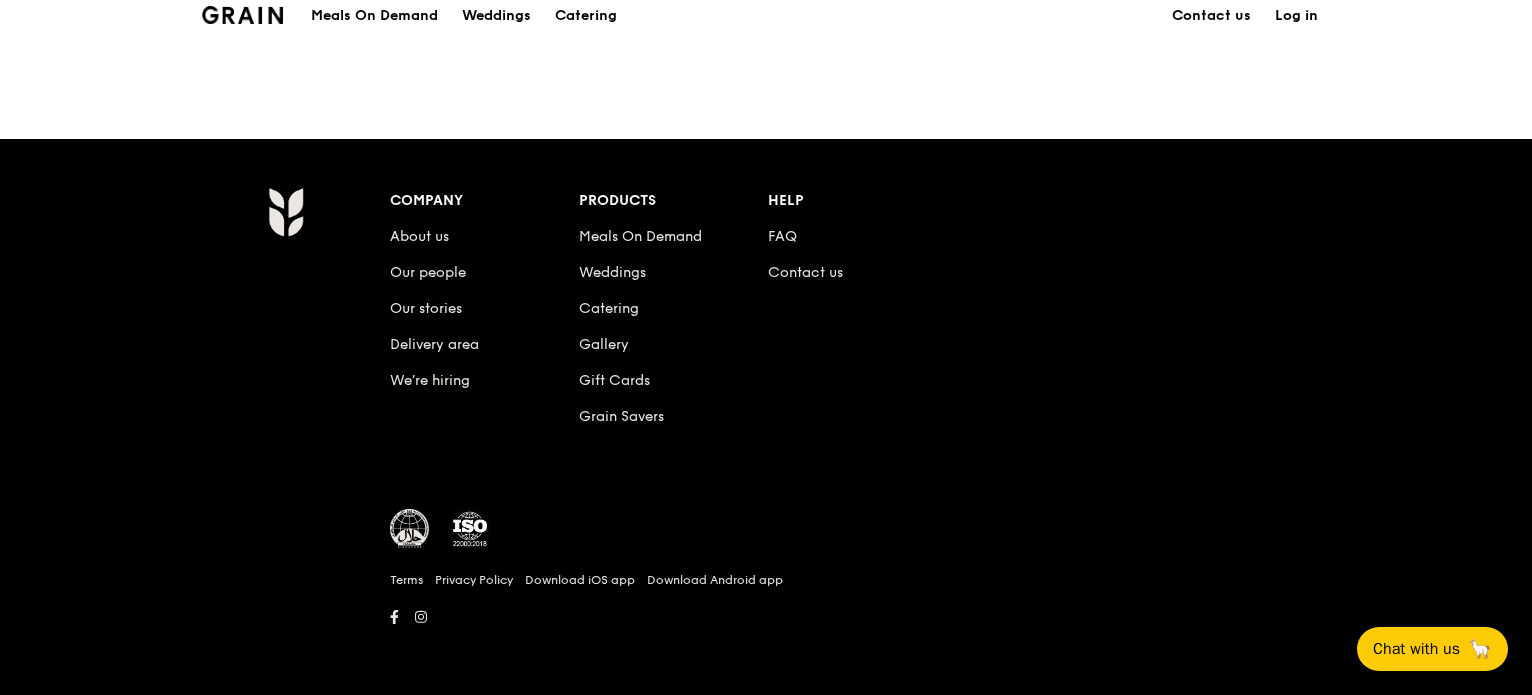scroll, scrollTop: 0, scrollLeft: 0, axis: both 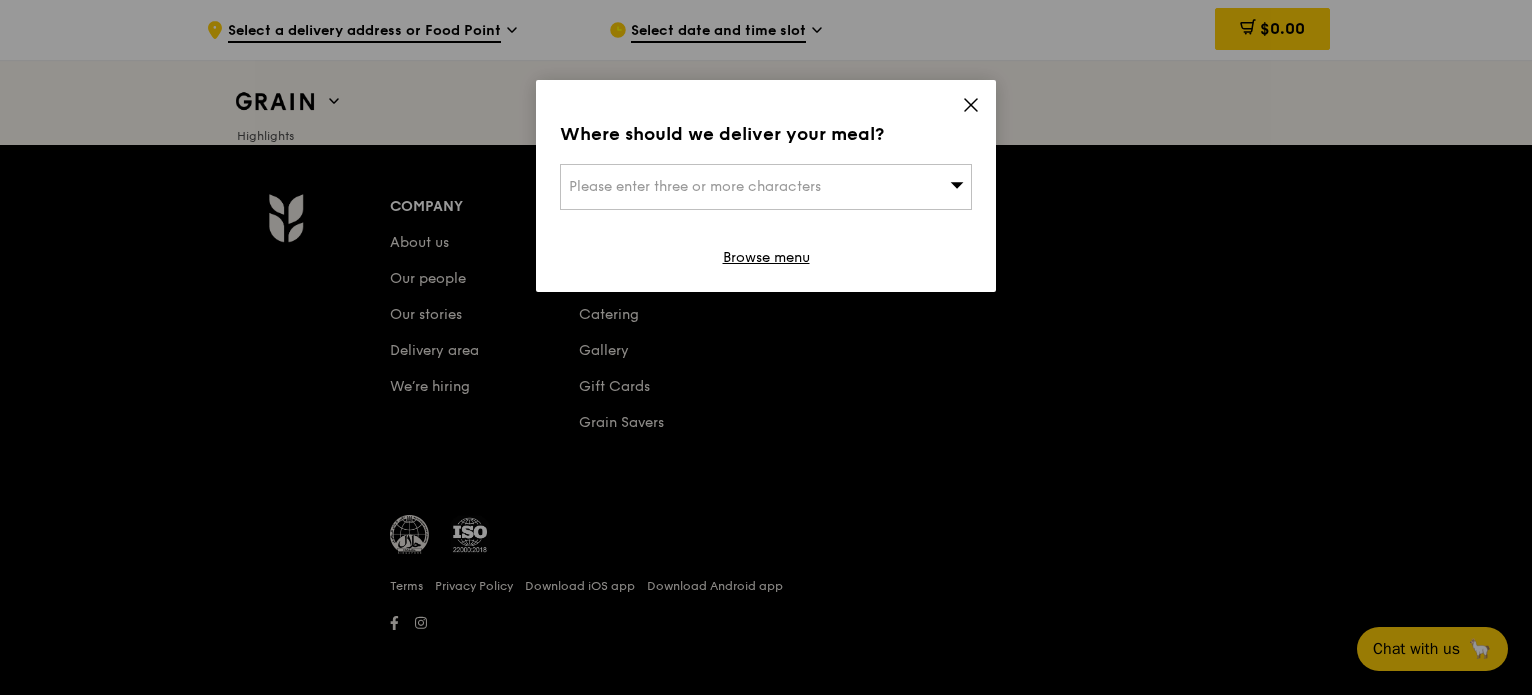 click 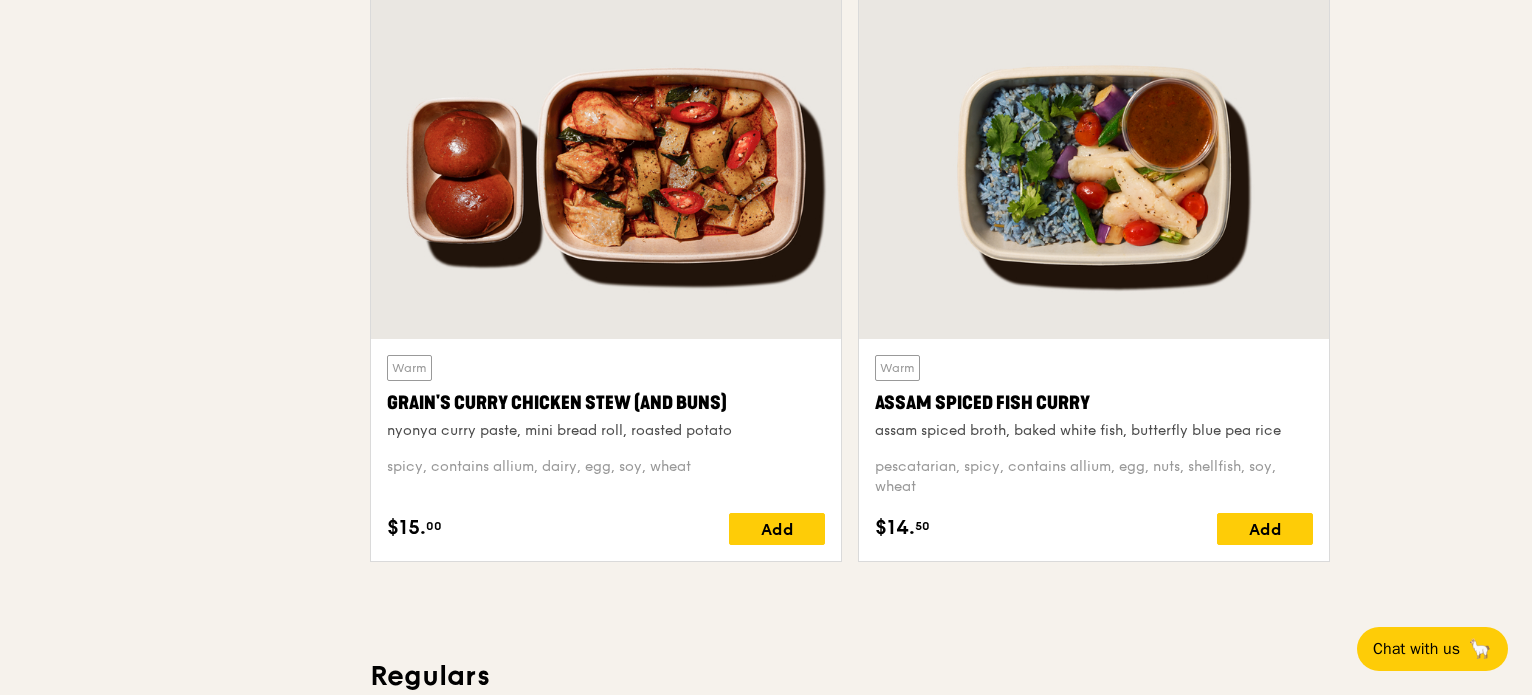 scroll, scrollTop: 0, scrollLeft: 0, axis: both 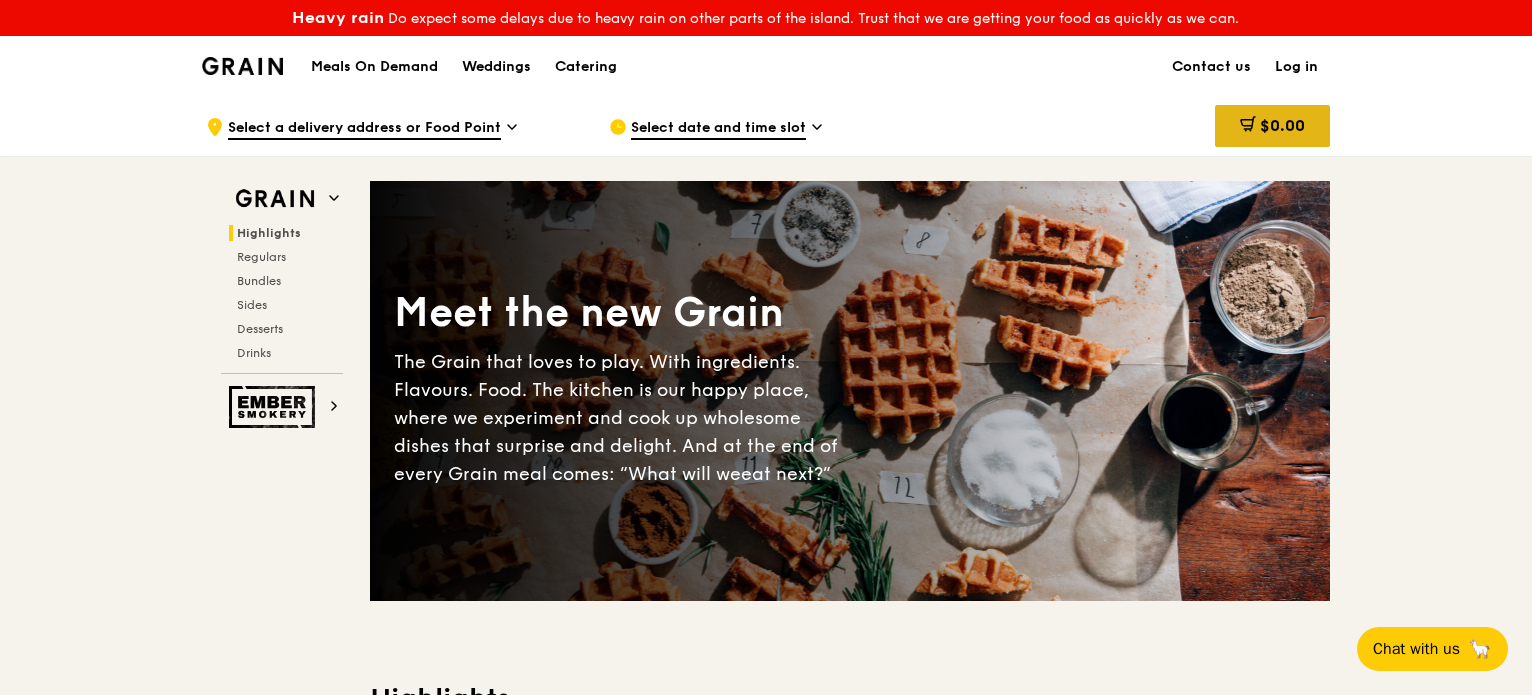 click on "$0.00" at bounding box center (1272, 126) 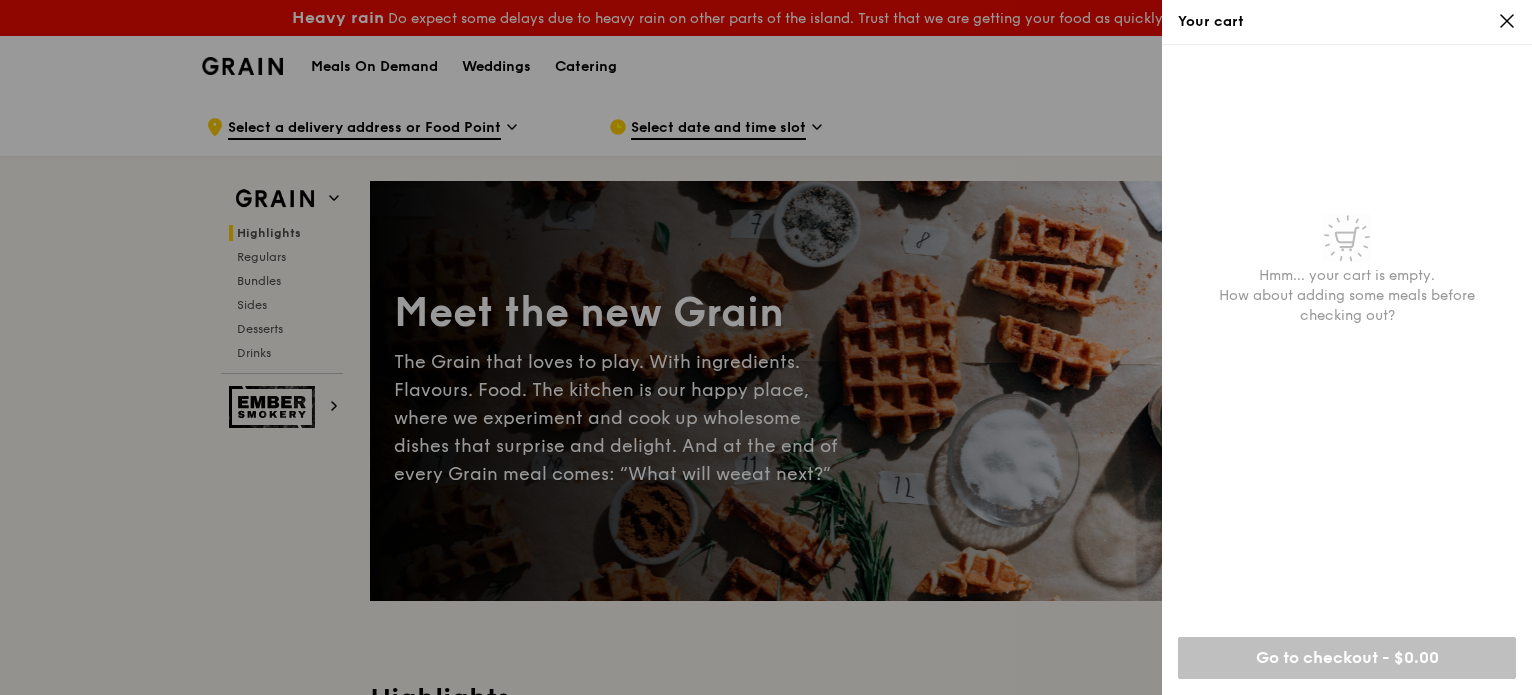 click 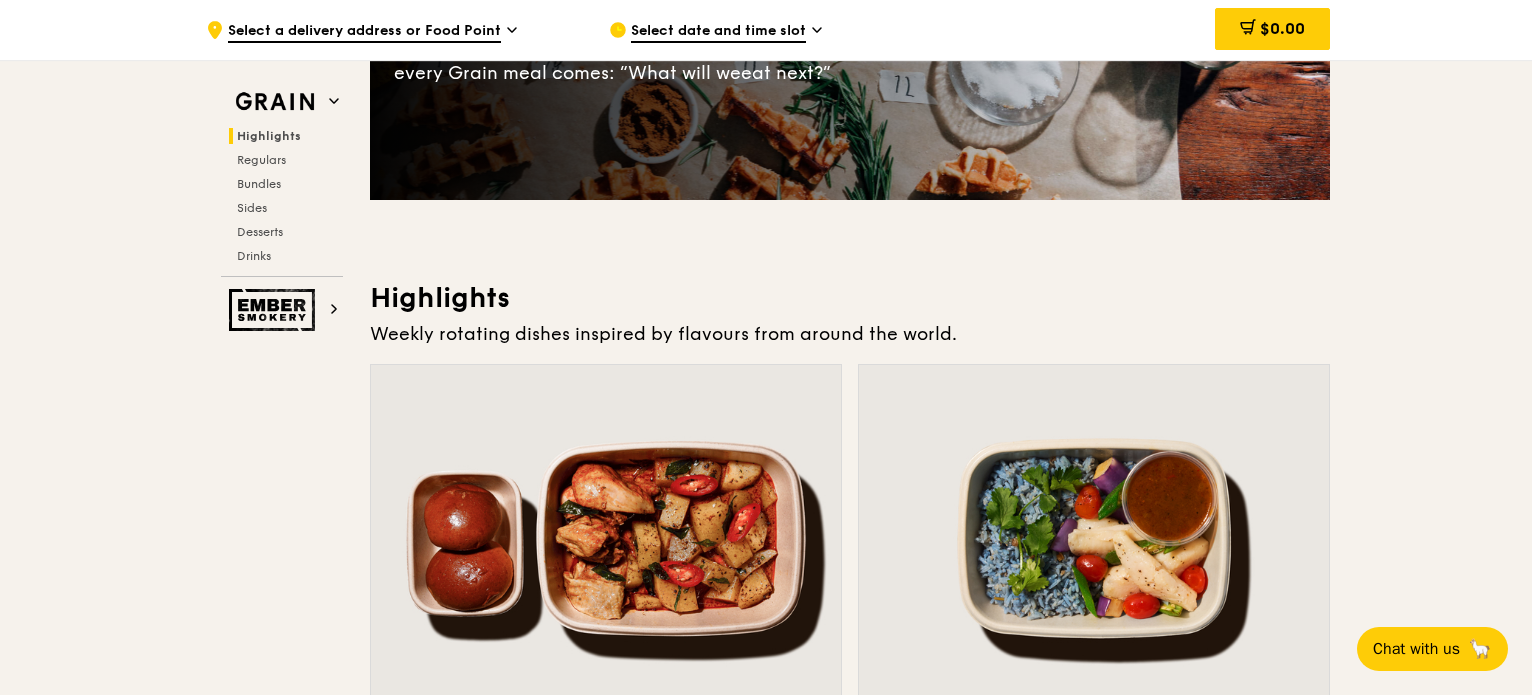 scroll, scrollTop: 600, scrollLeft: 0, axis: vertical 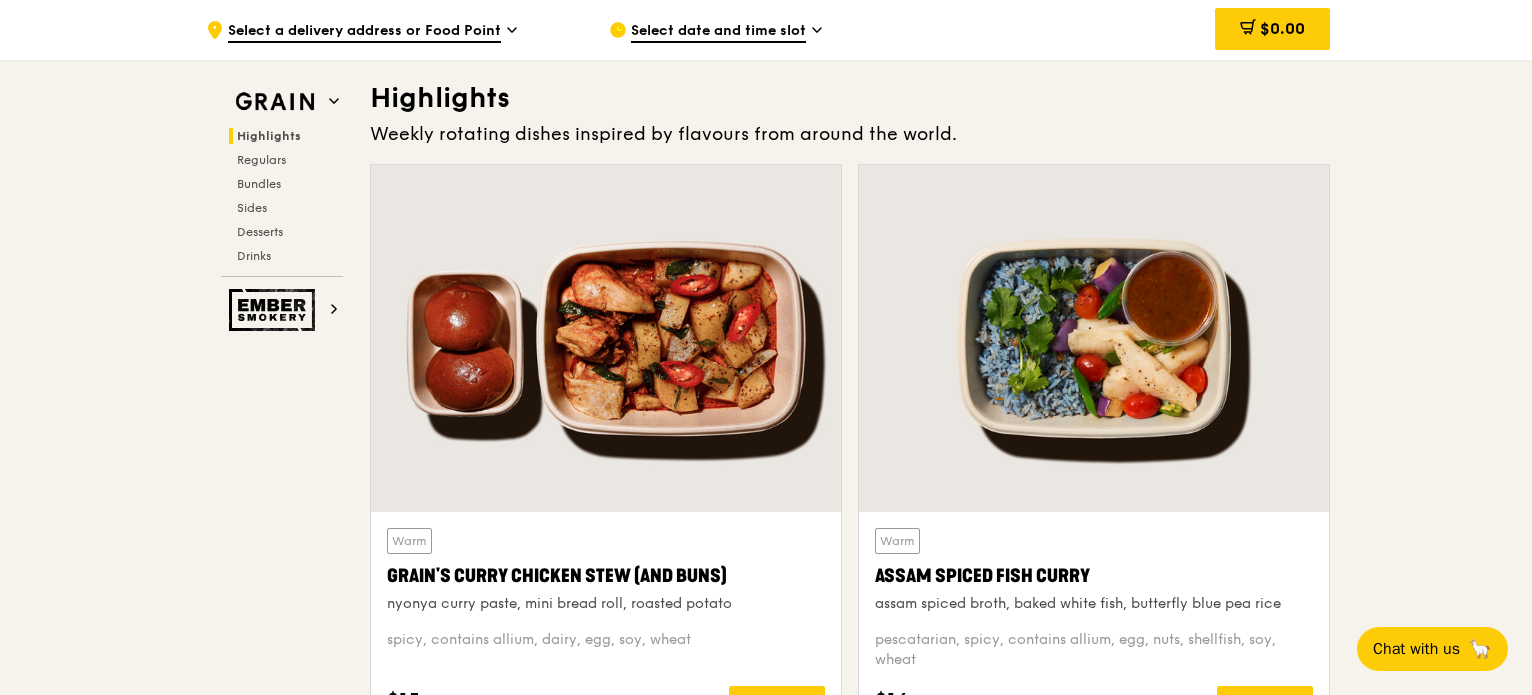 click at bounding box center [606, 338] 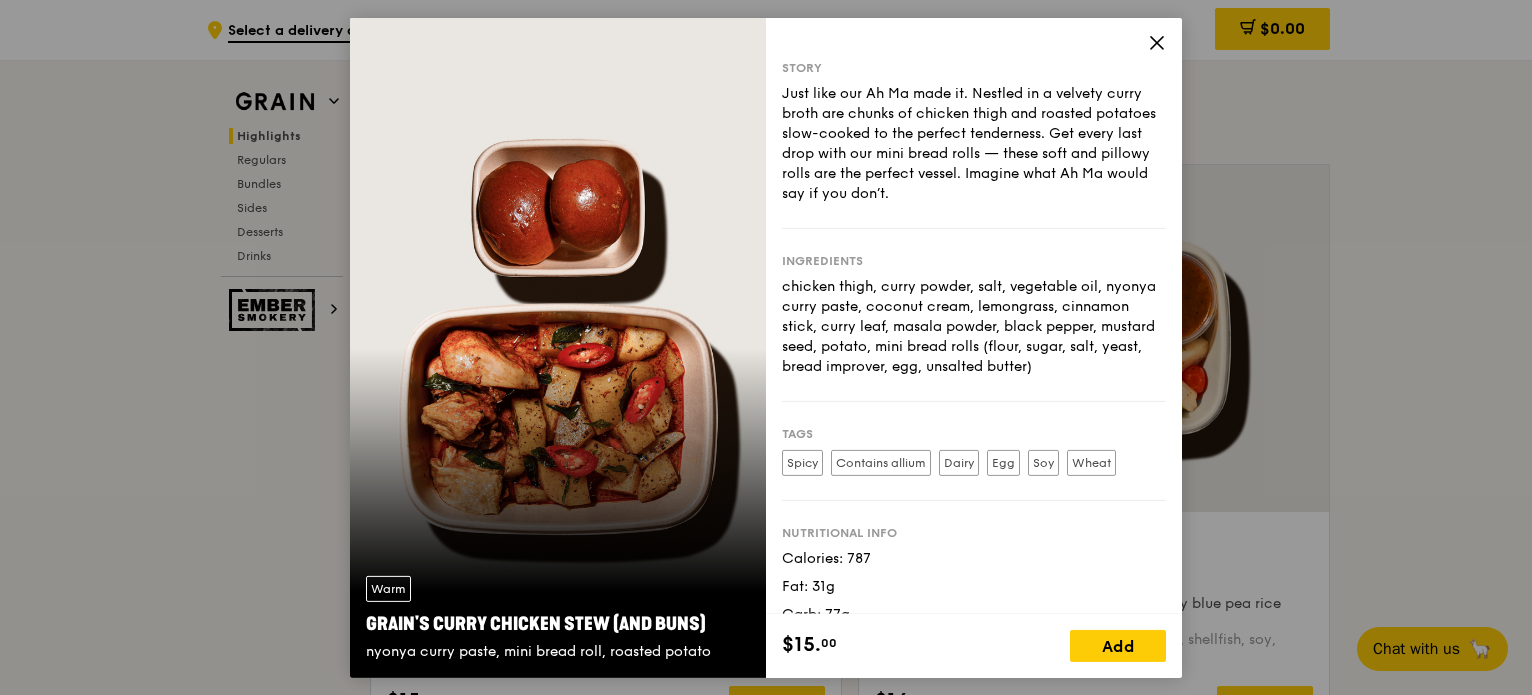 scroll, scrollTop: 73, scrollLeft: 0, axis: vertical 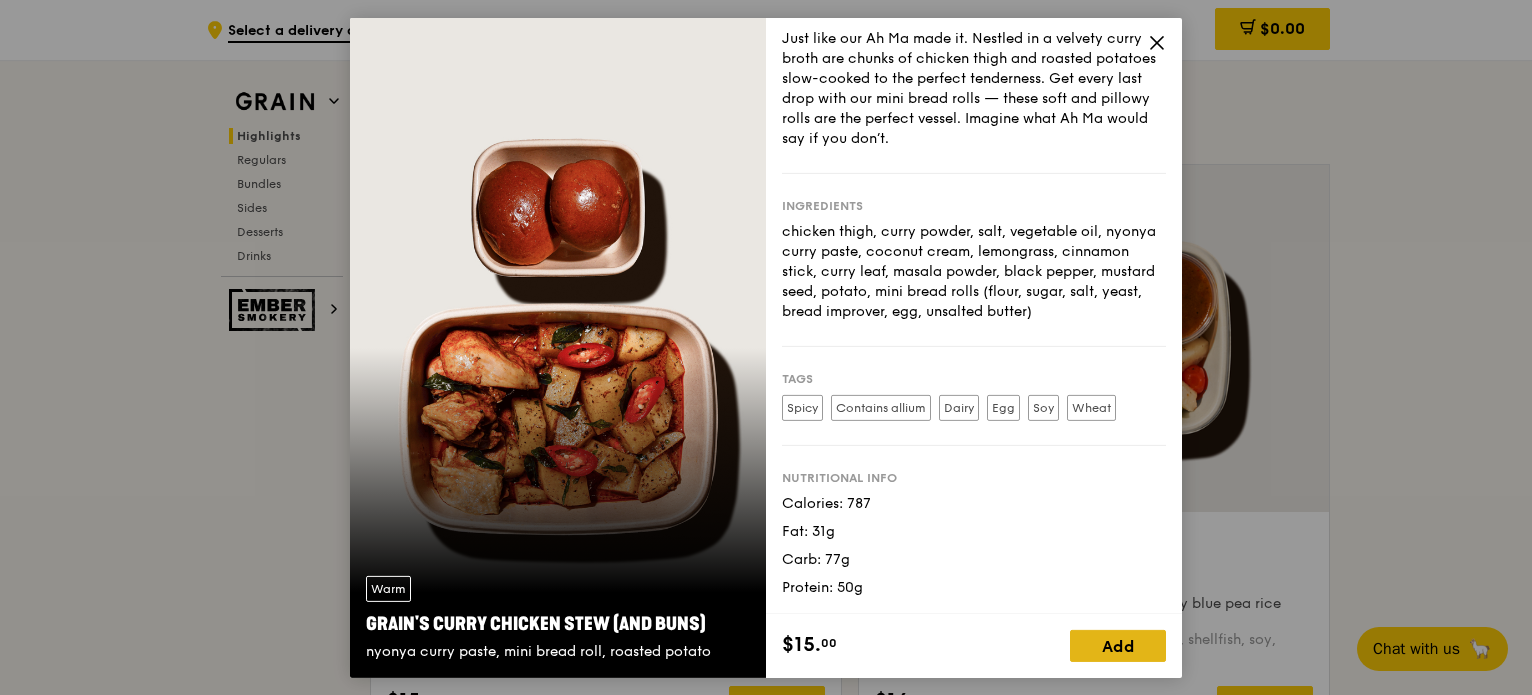 click on "Add" at bounding box center (1118, 646) 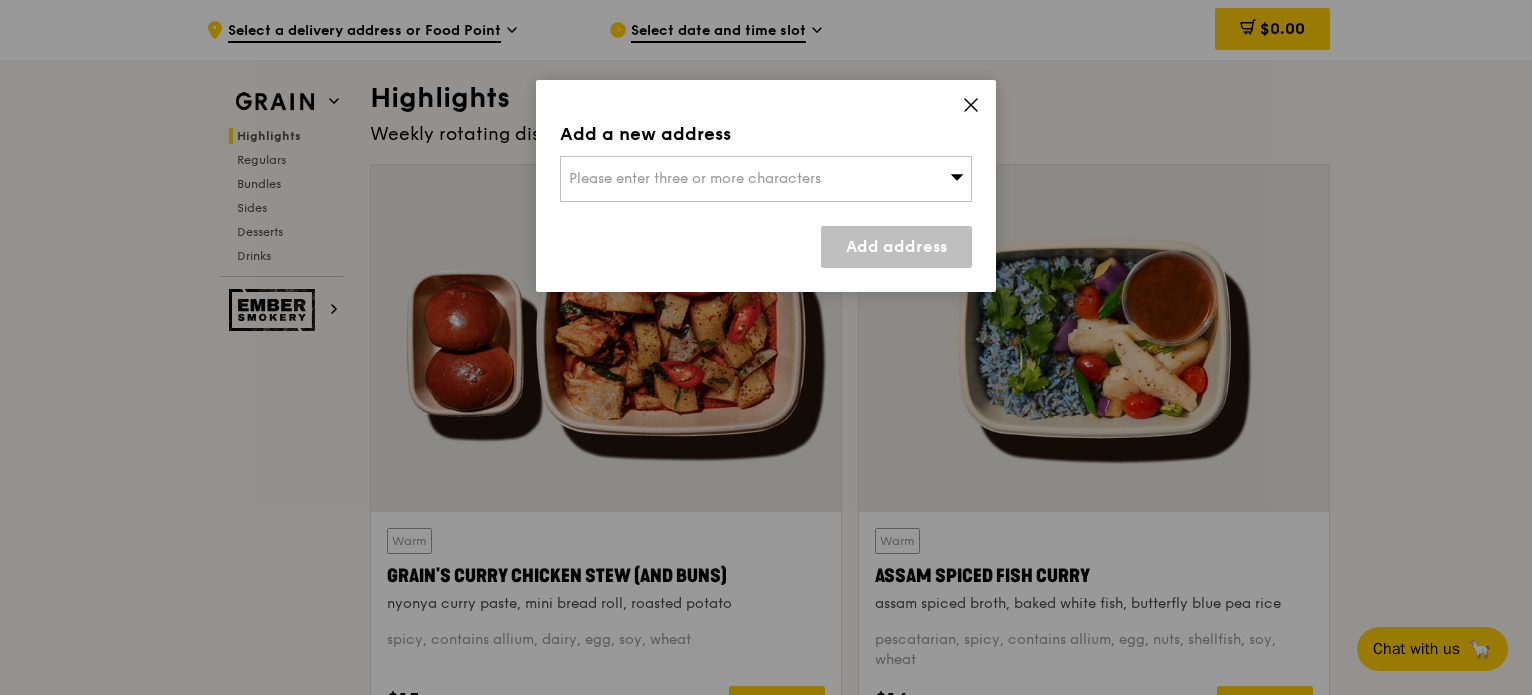 click 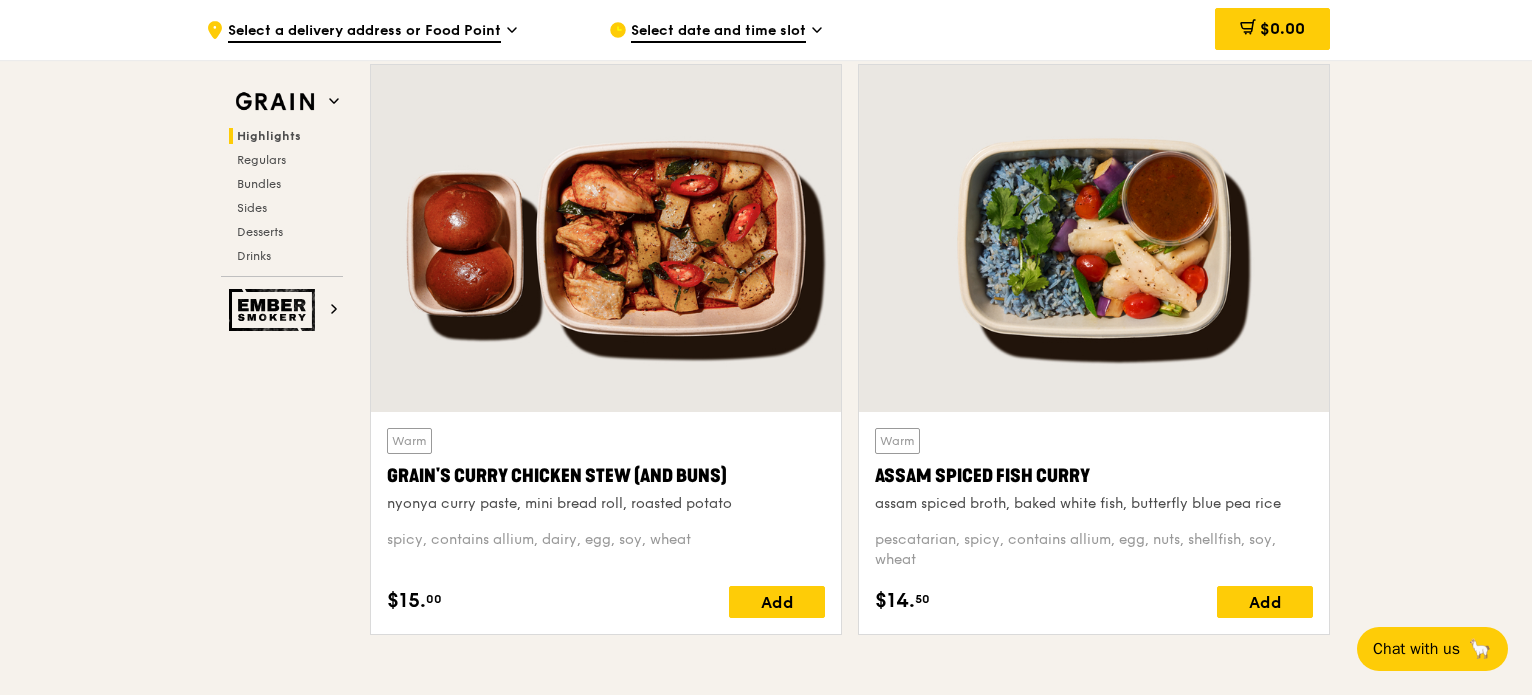 scroll, scrollTop: 800, scrollLeft: 0, axis: vertical 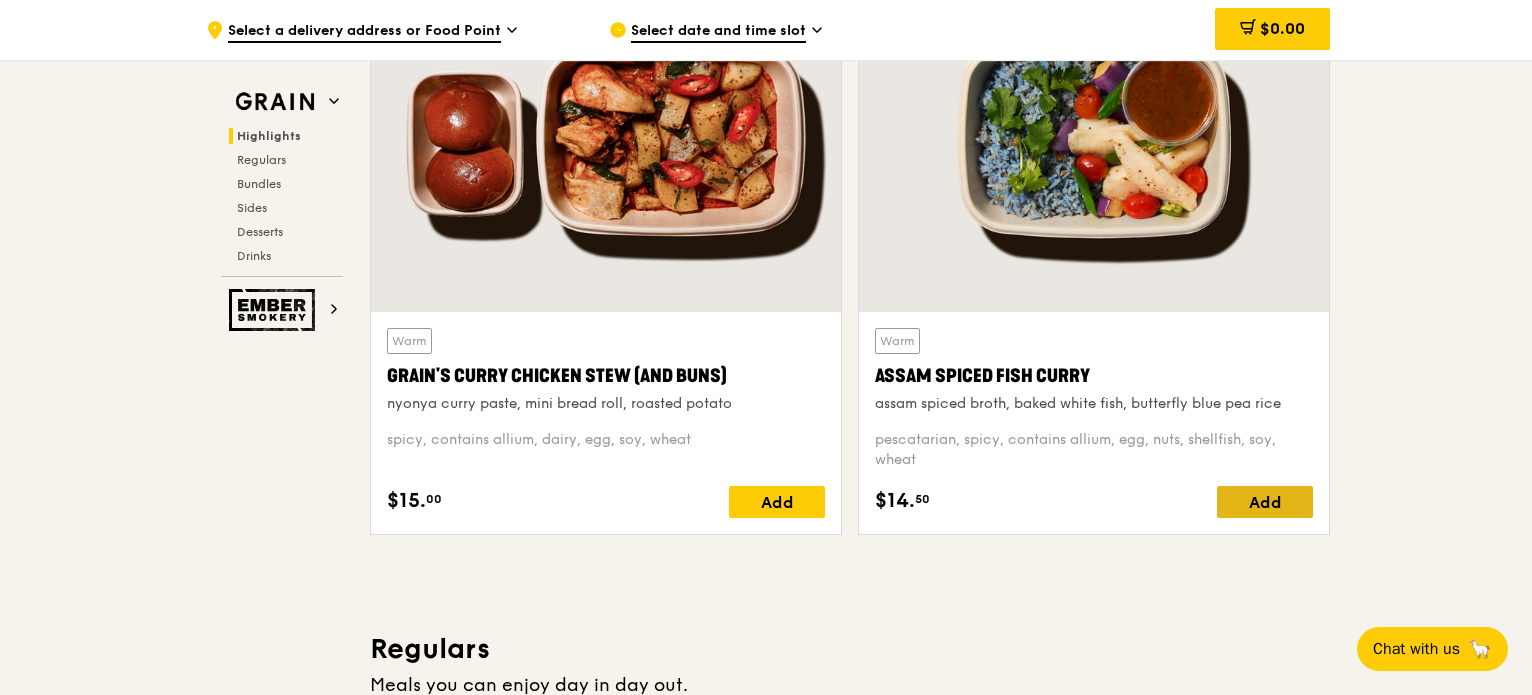click on "Add" at bounding box center (1265, 502) 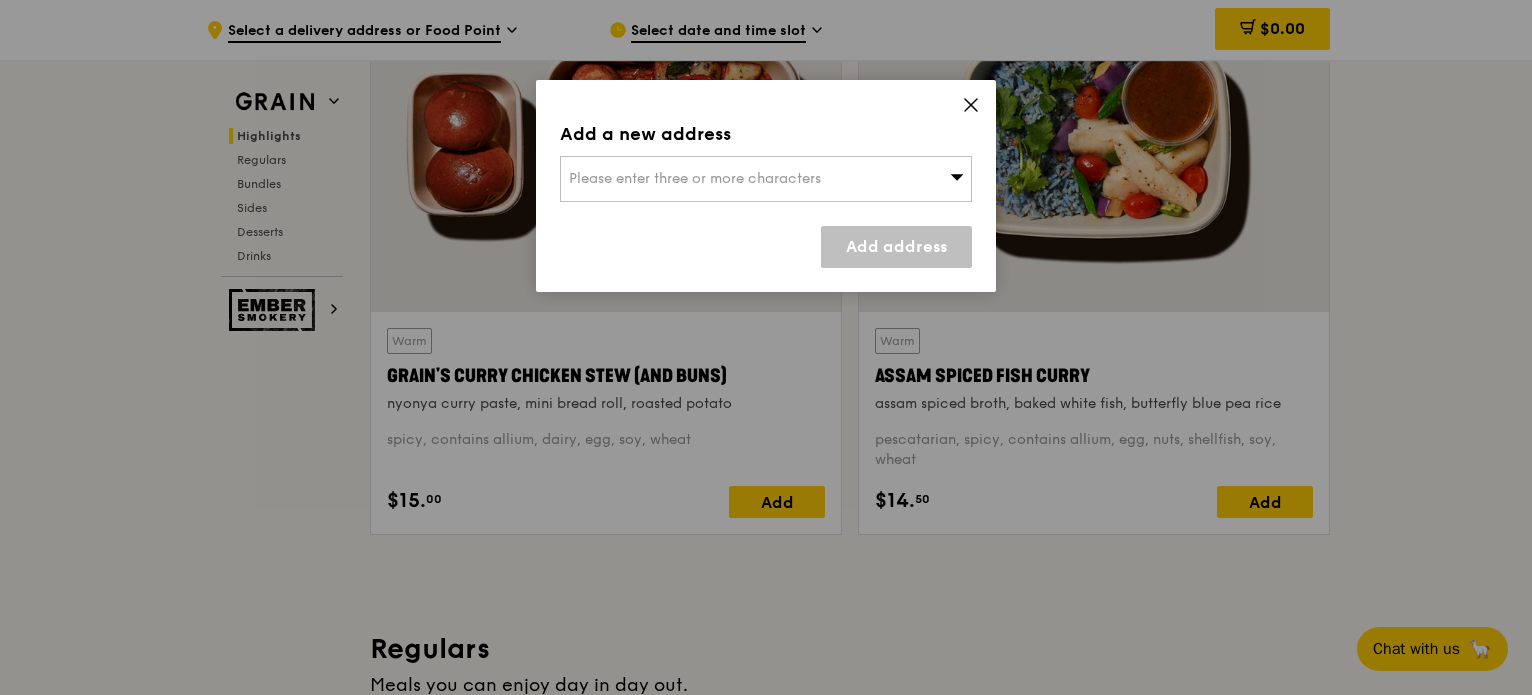 click on "Please enter three or more characters" at bounding box center (695, 178) 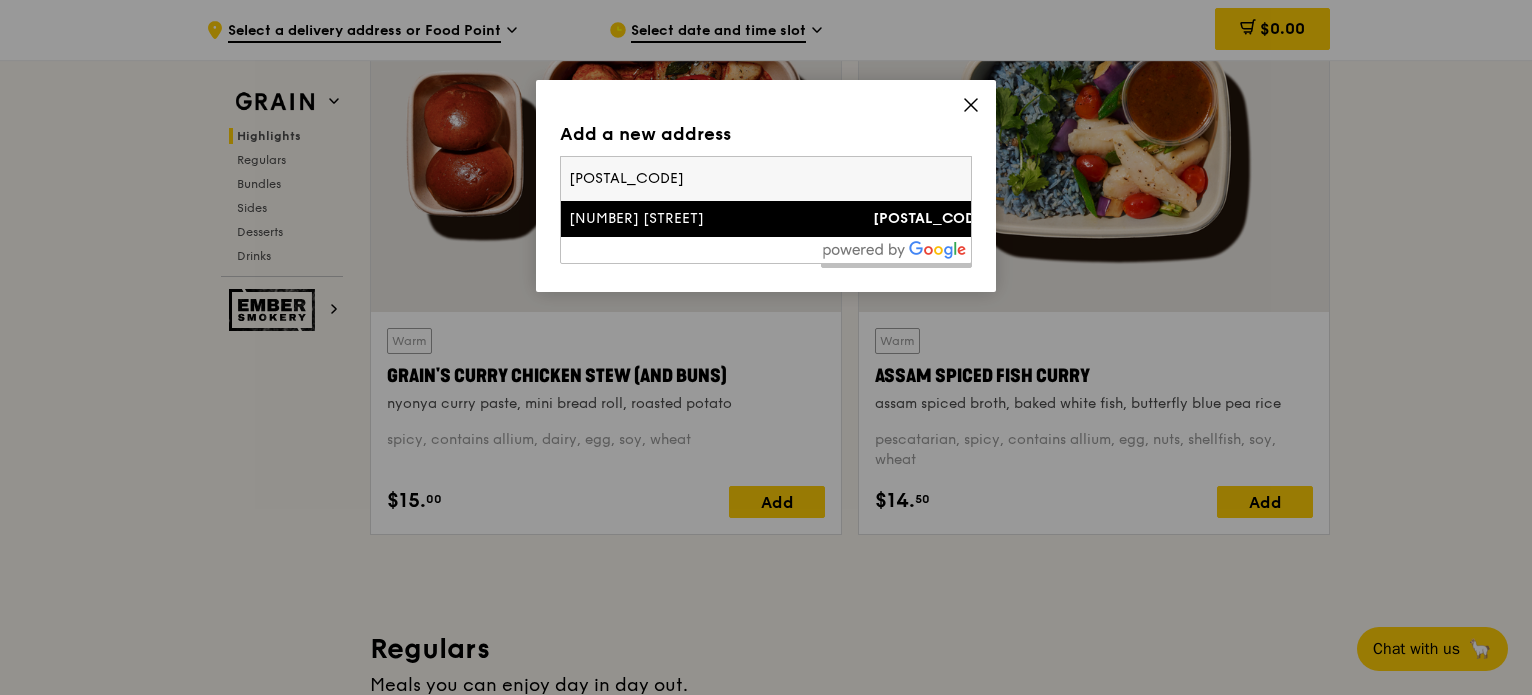 type on "[POSTAL_CODE]" 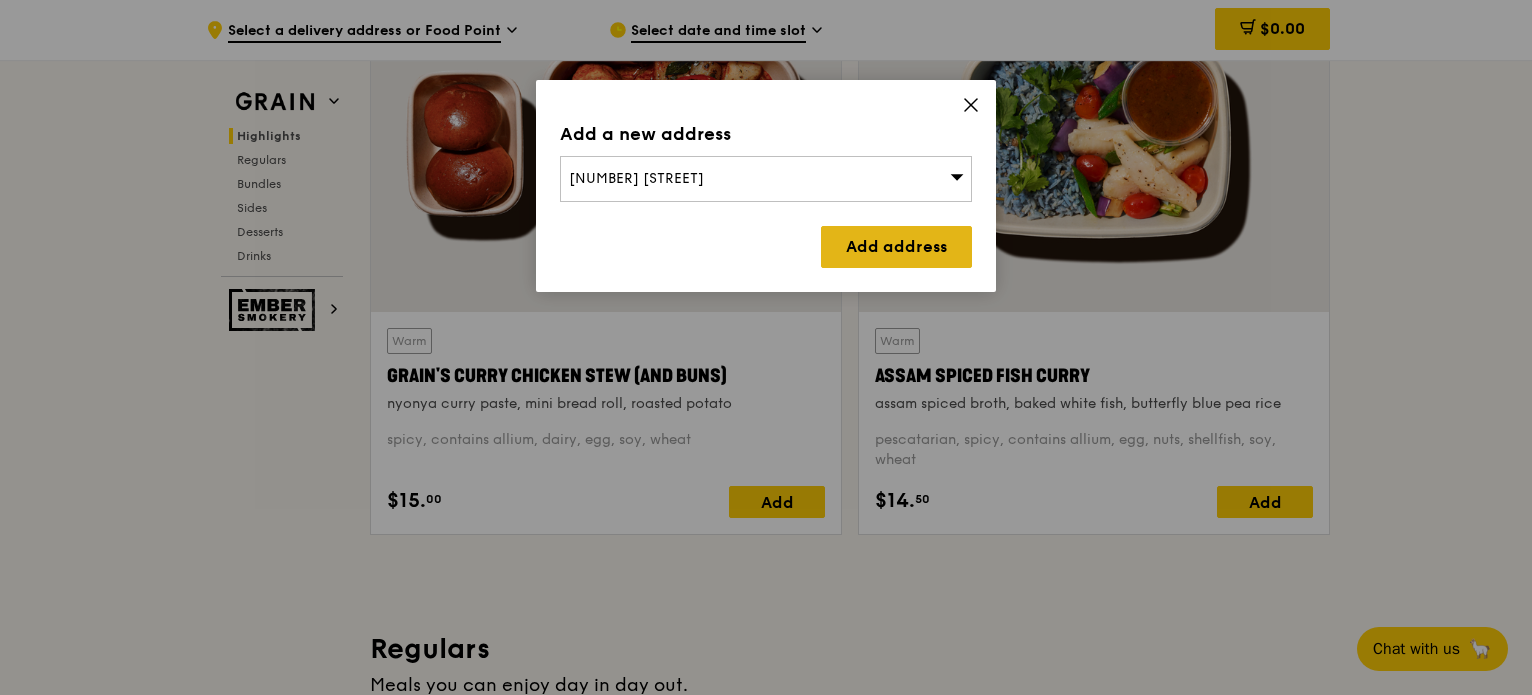 click on "Add address" at bounding box center [896, 247] 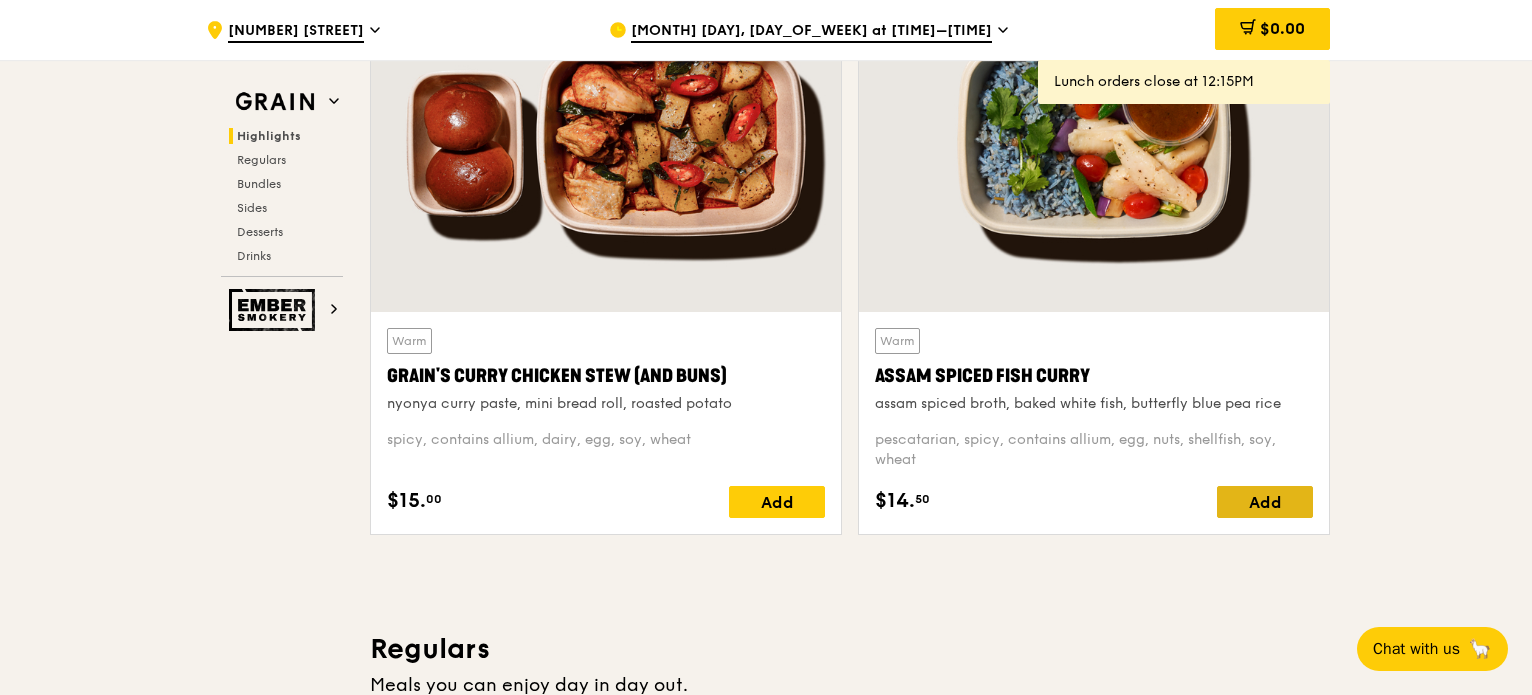 click on "Add" at bounding box center (1265, 502) 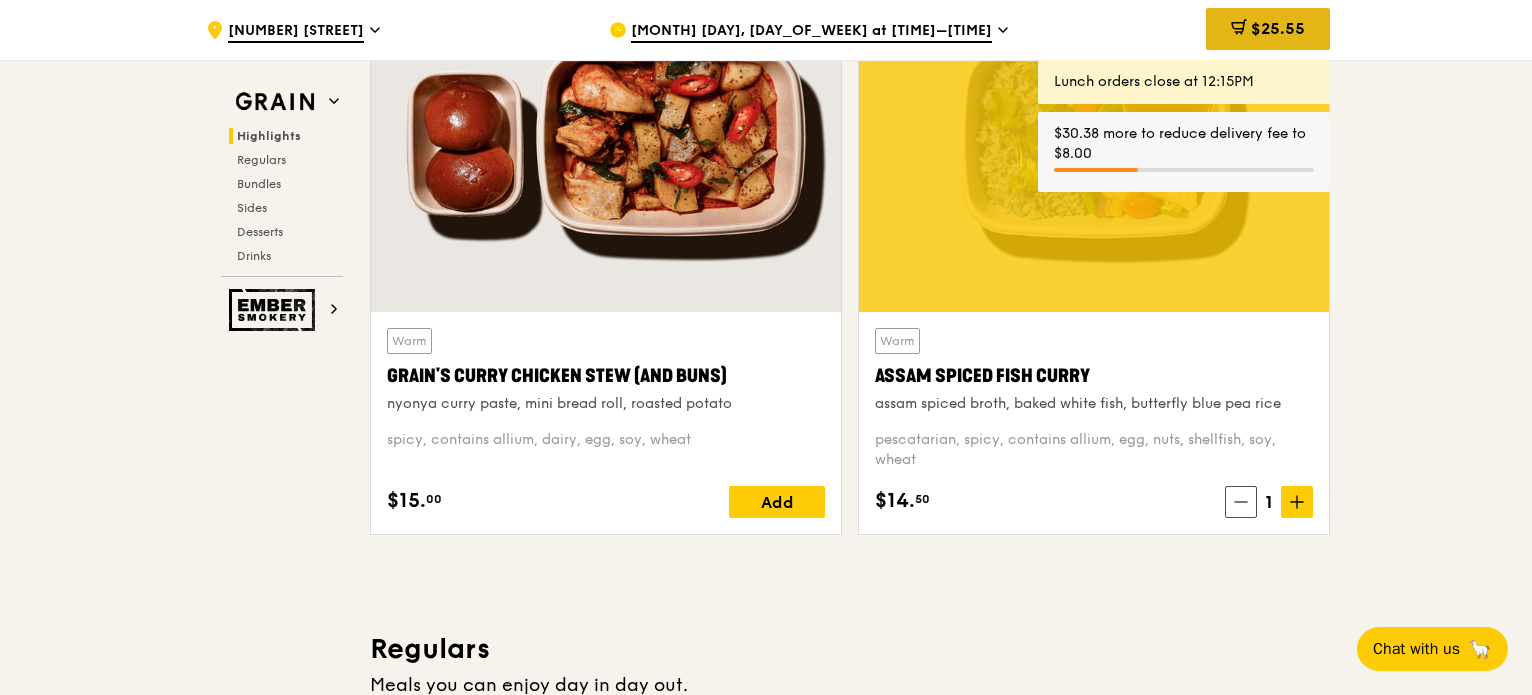 click on "$25.55" at bounding box center (1278, 28) 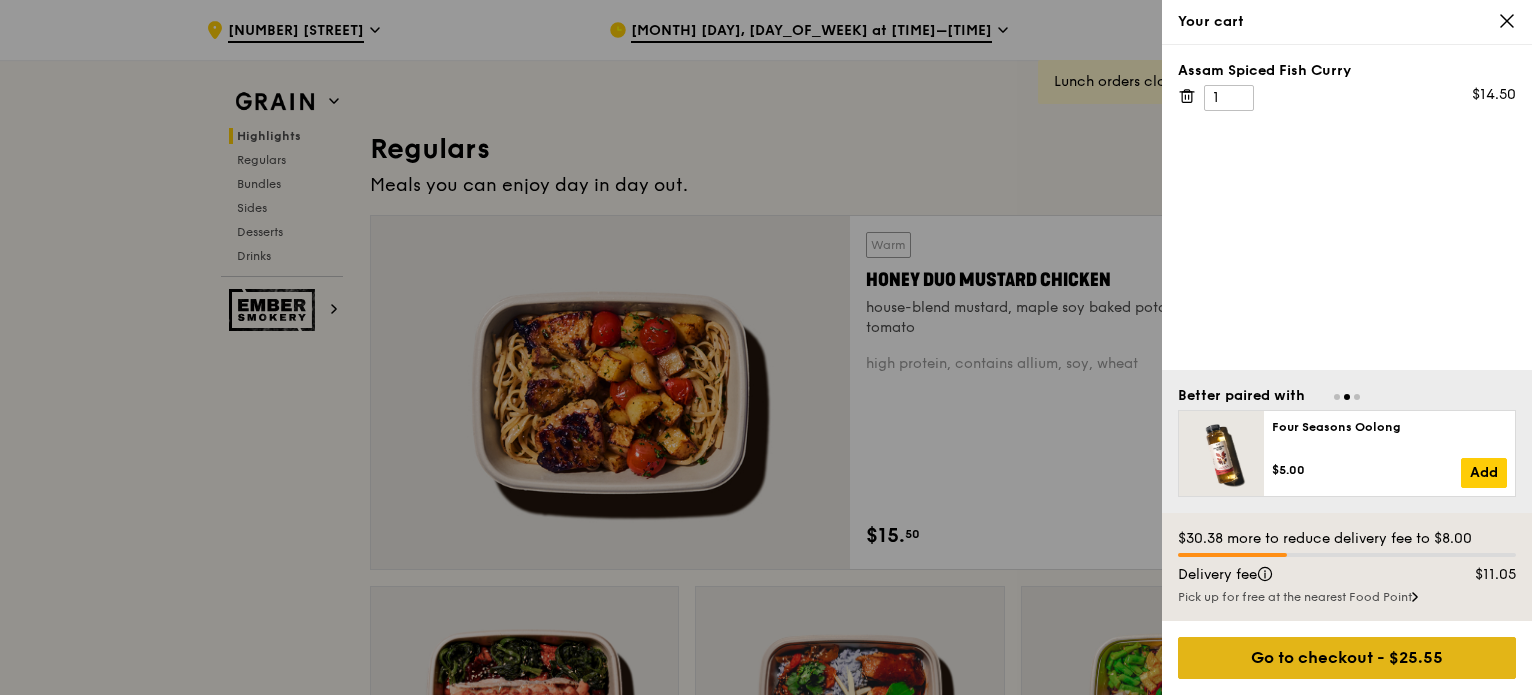 scroll, scrollTop: 1280, scrollLeft: 0, axis: vertical 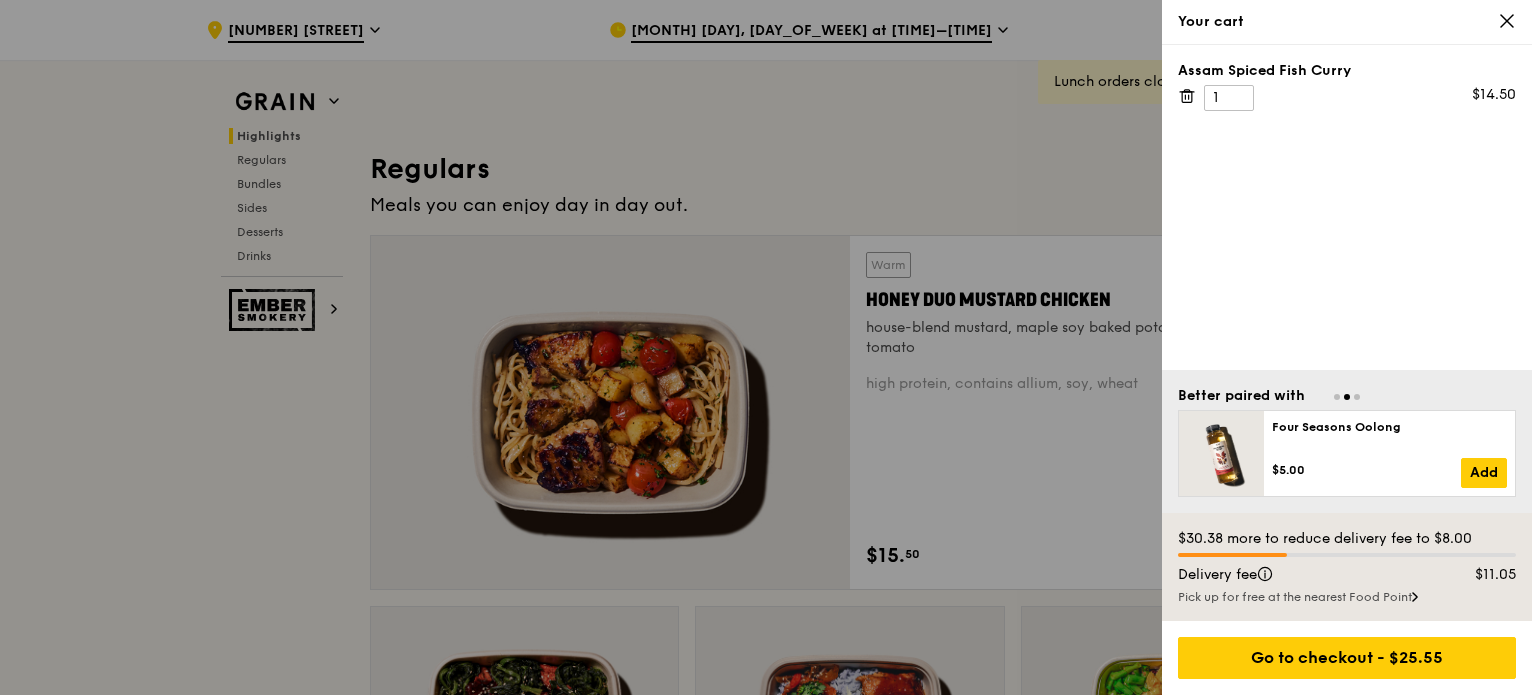 click on "Pick up for free at the nearest Food Point" at bounding box center (1347, 597) 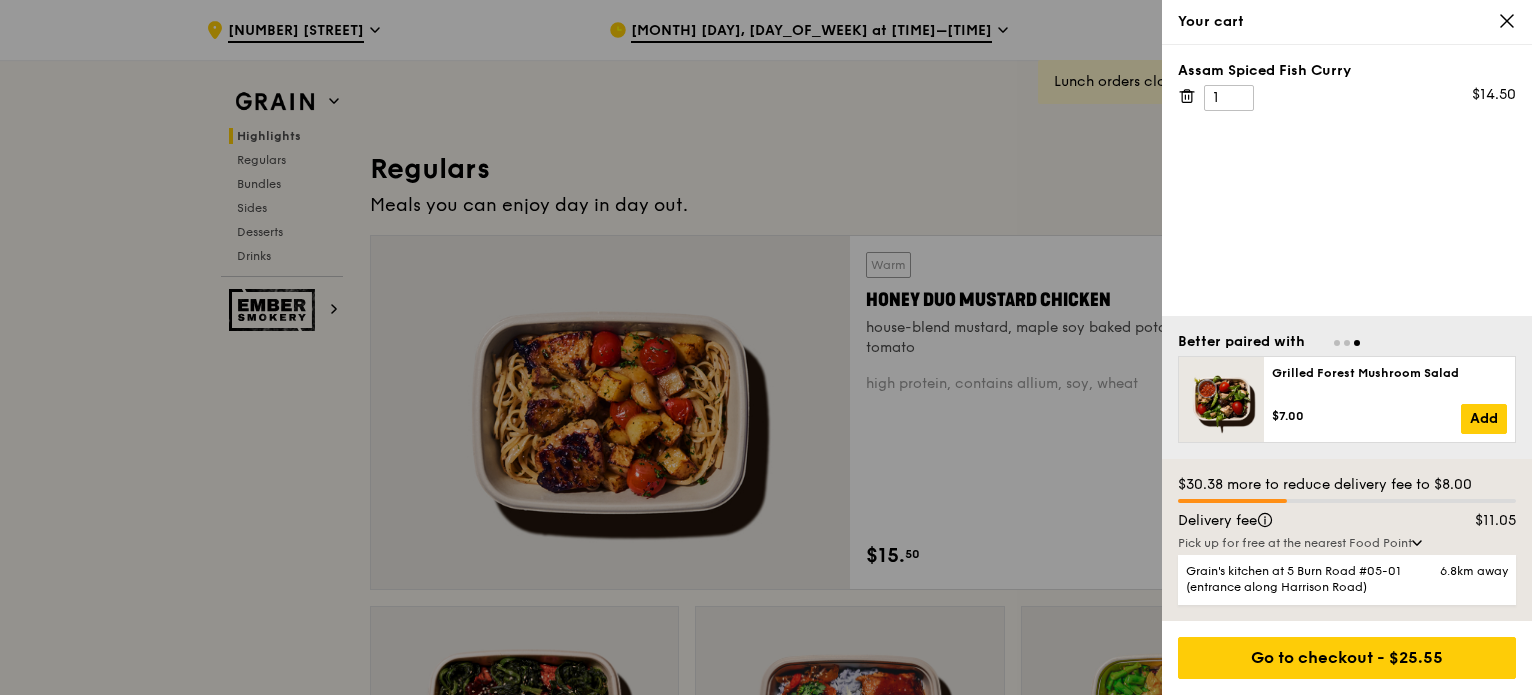 scroll, scrollTop: 1260, scrollLeft: 0, axis: vertical 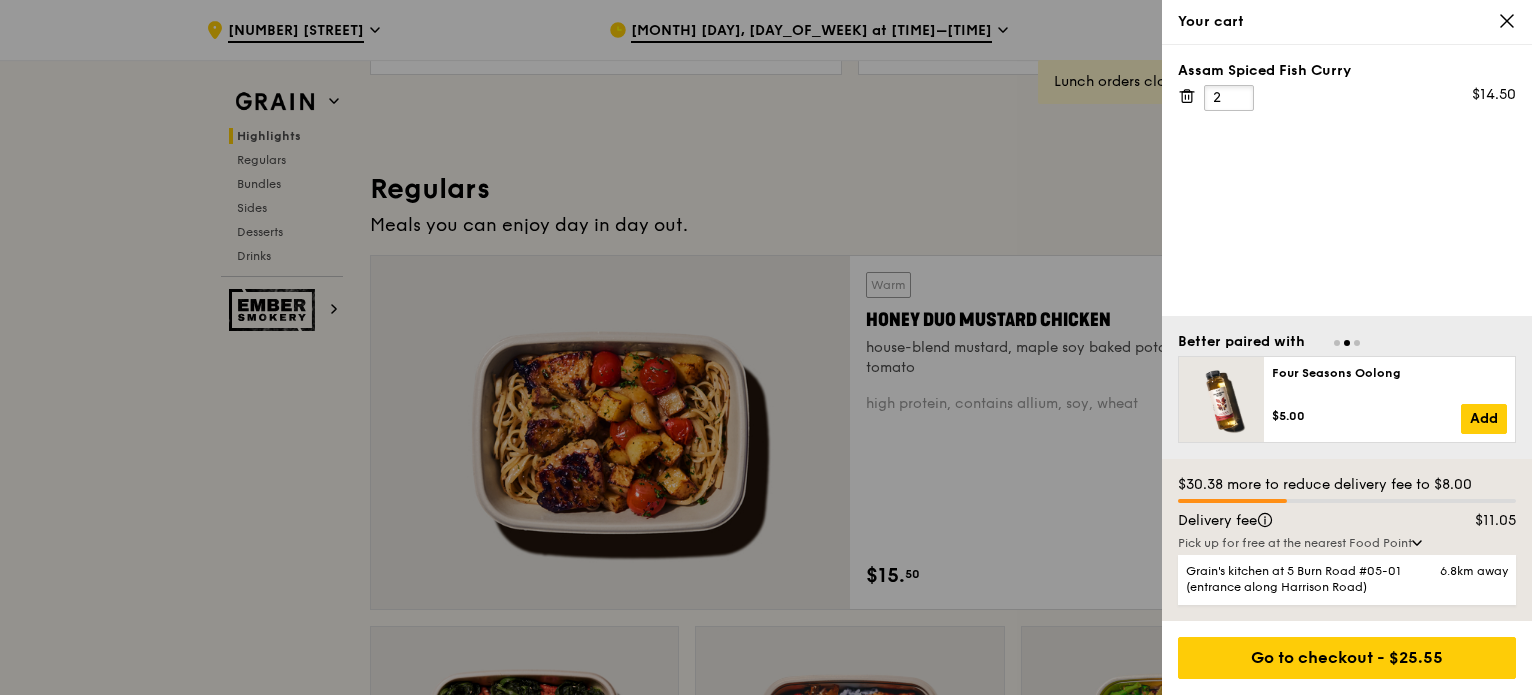 click on "2" at bounding box center [1229, 98] 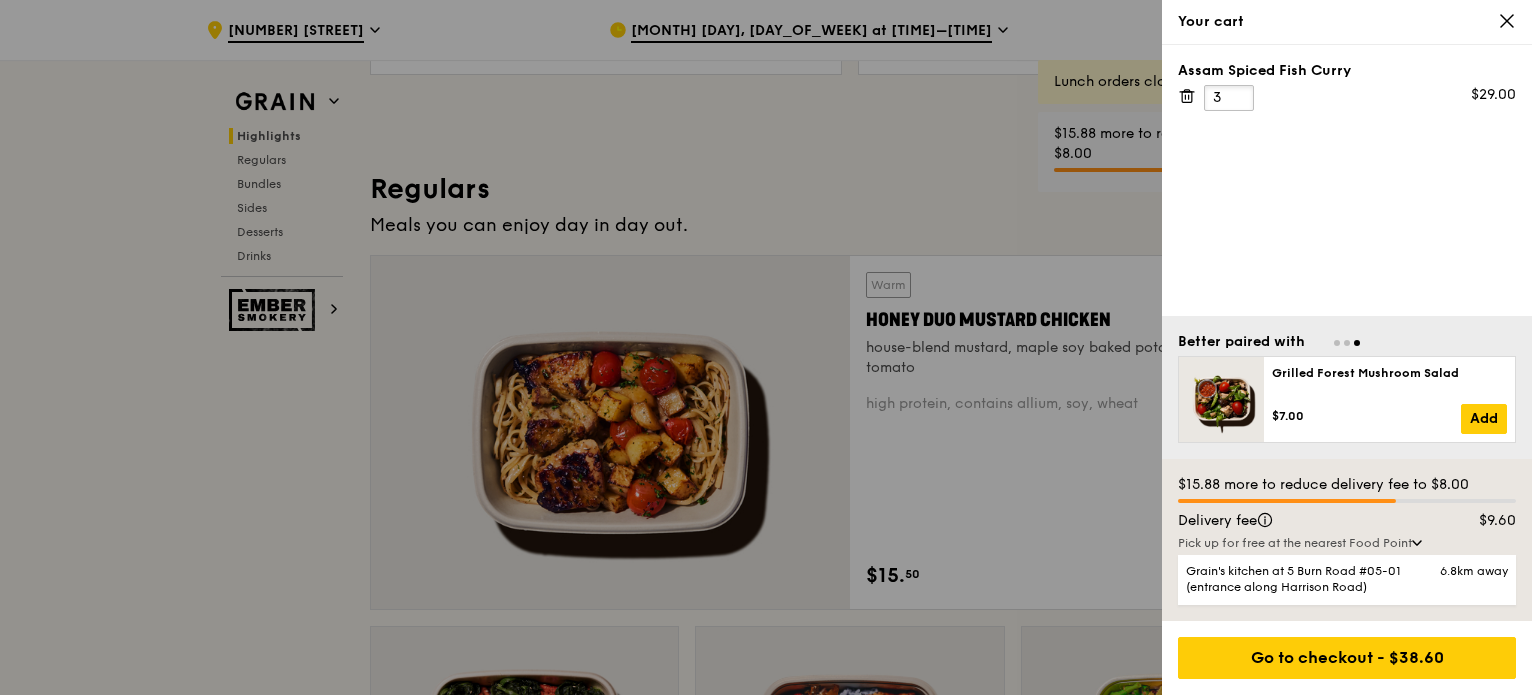 click on "3" at bounding box center [1229, 98] 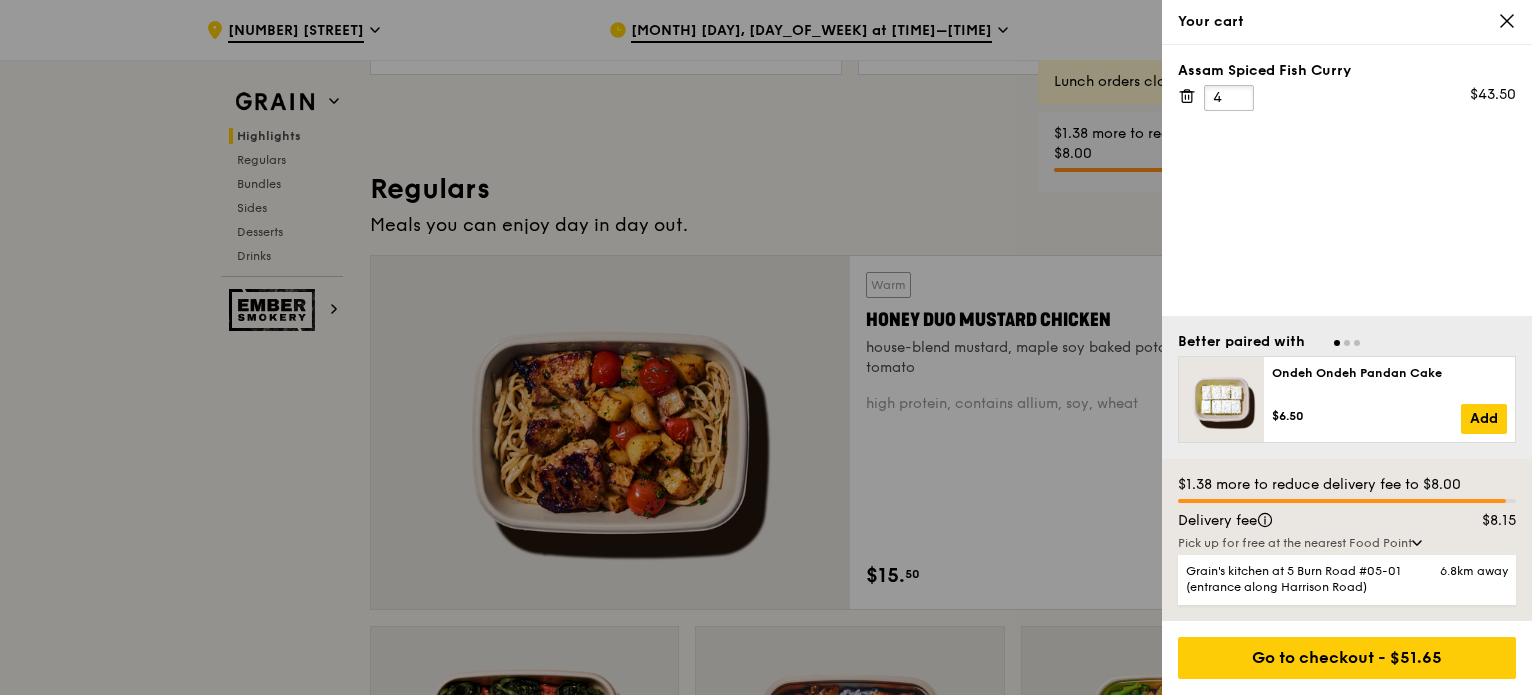 click on "4" at bounding box center [1229, 98] 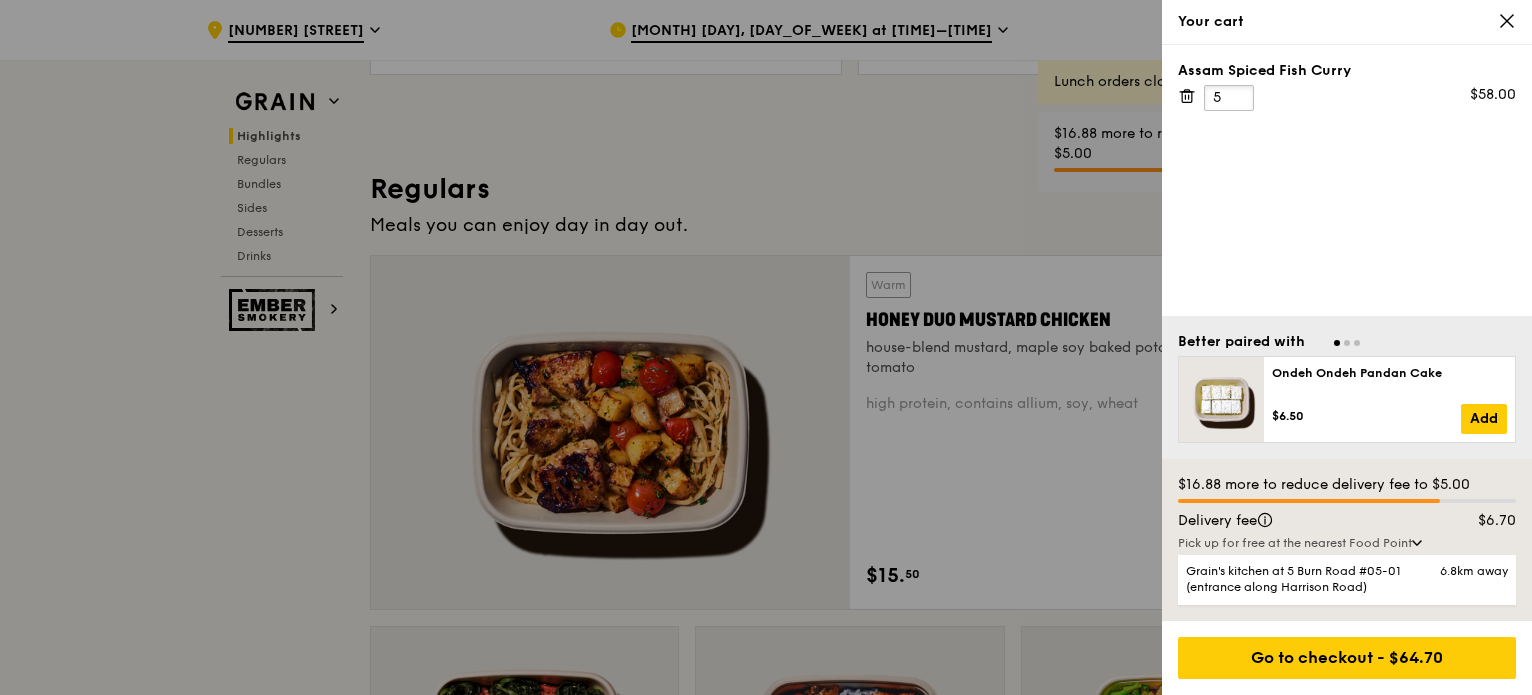 click on "5" at bounding box center (1229, 98) 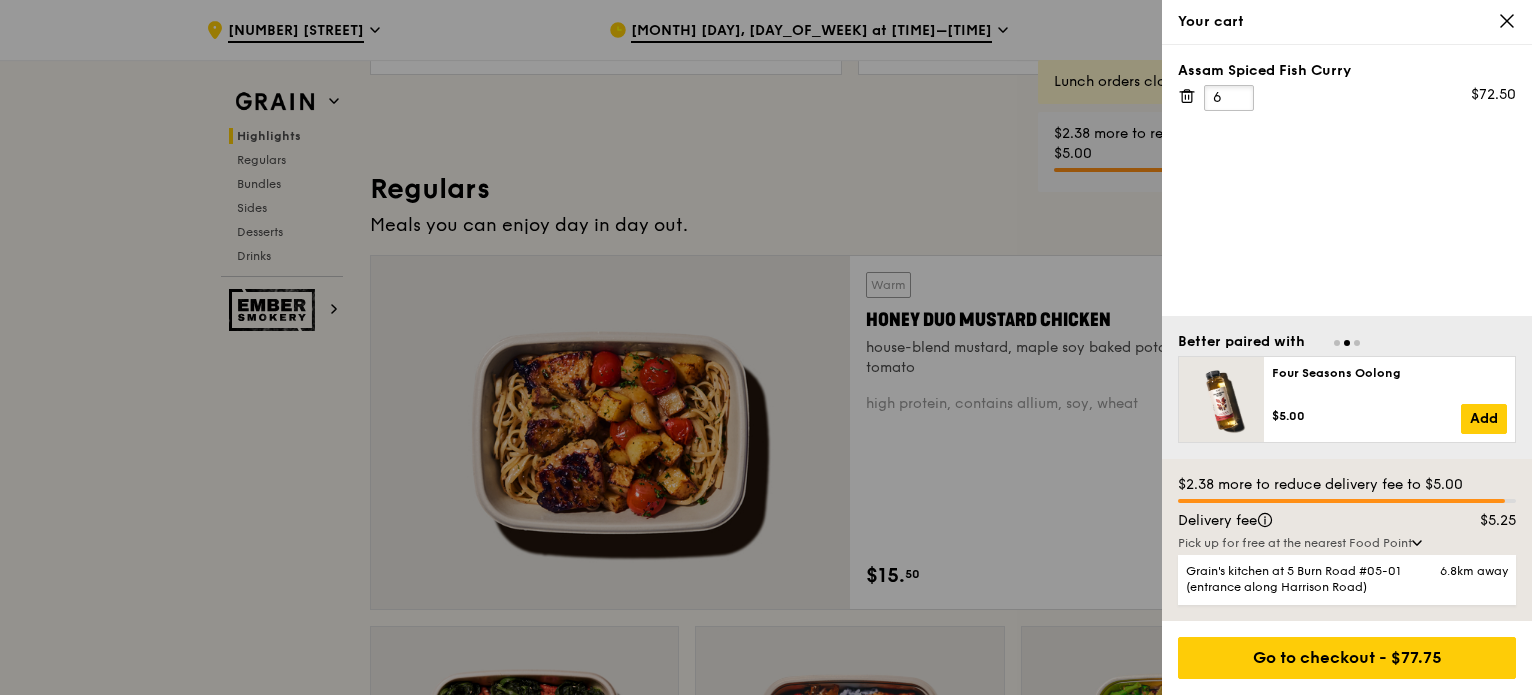 click on "6" at bounding box center (1229, 98) 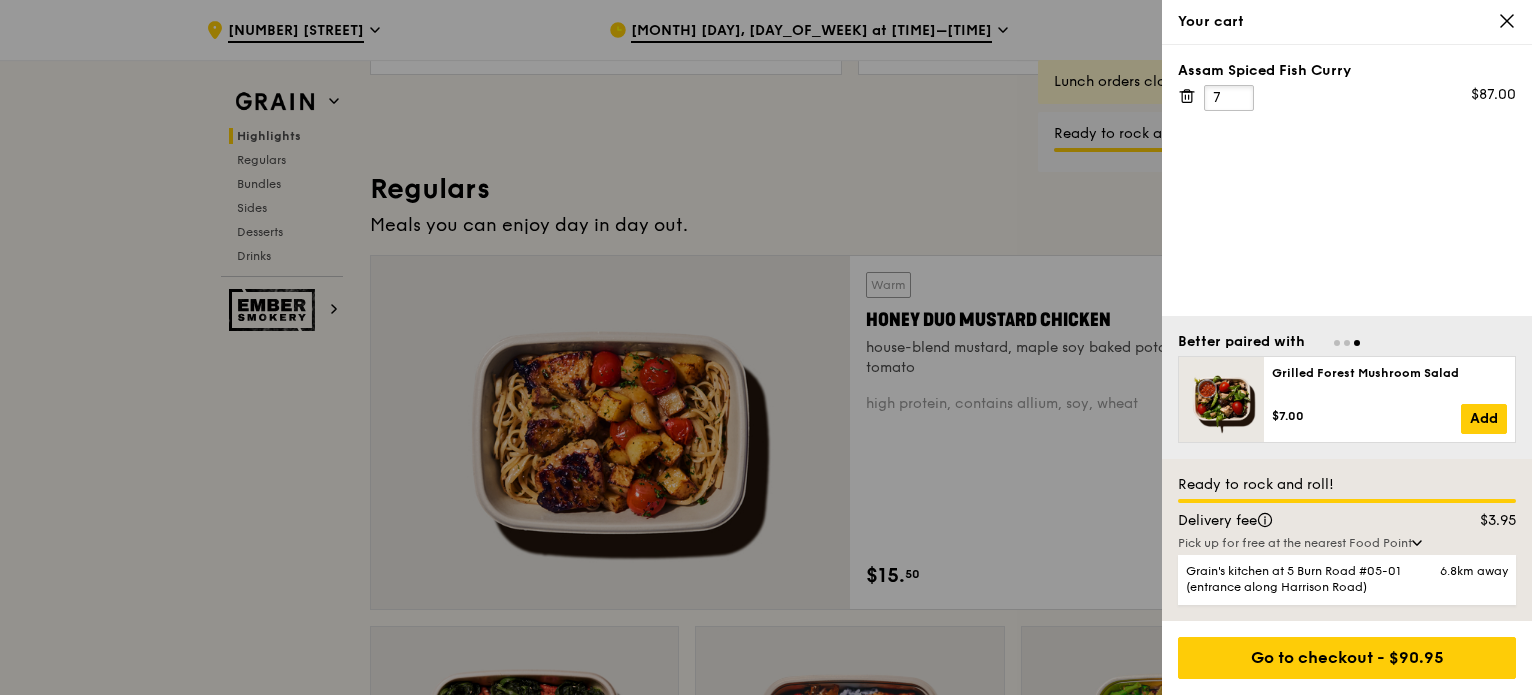 type on "7" 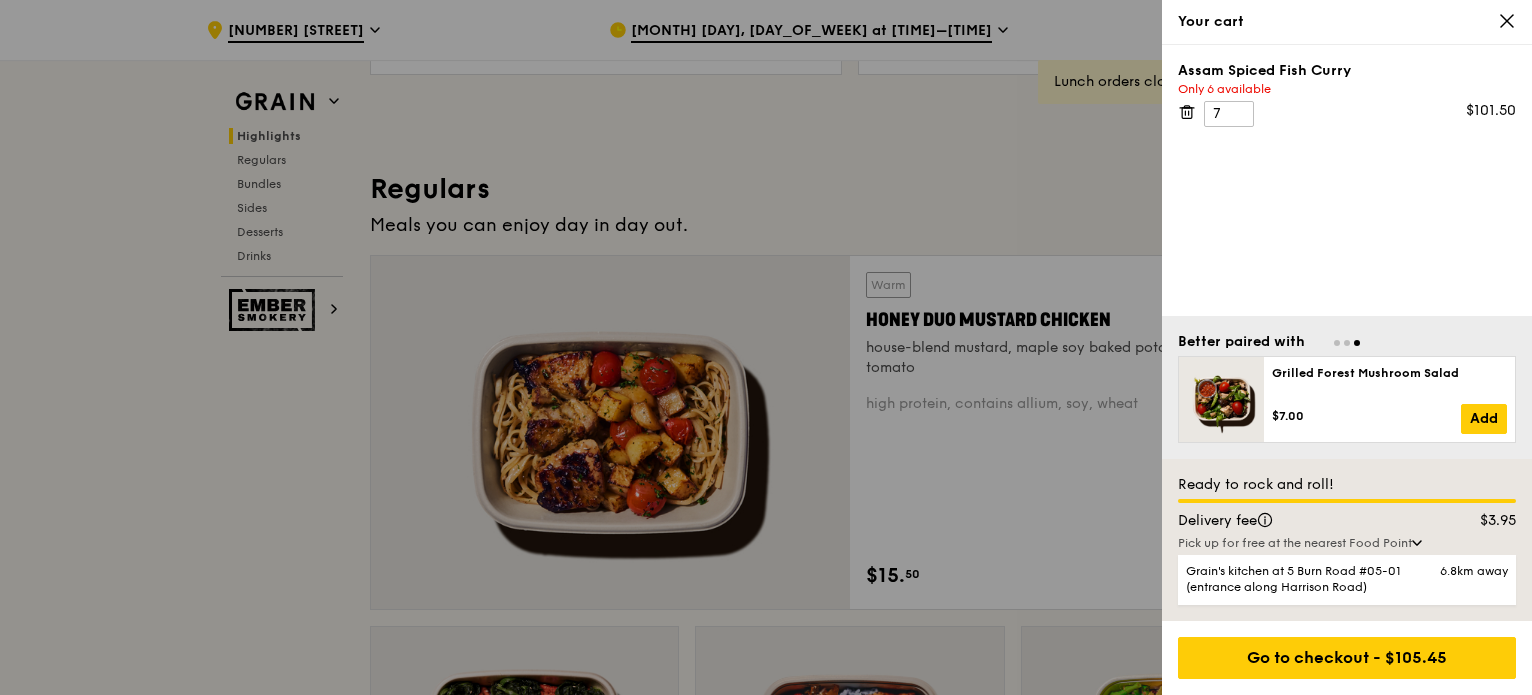 click at bounding box center [766, 347] 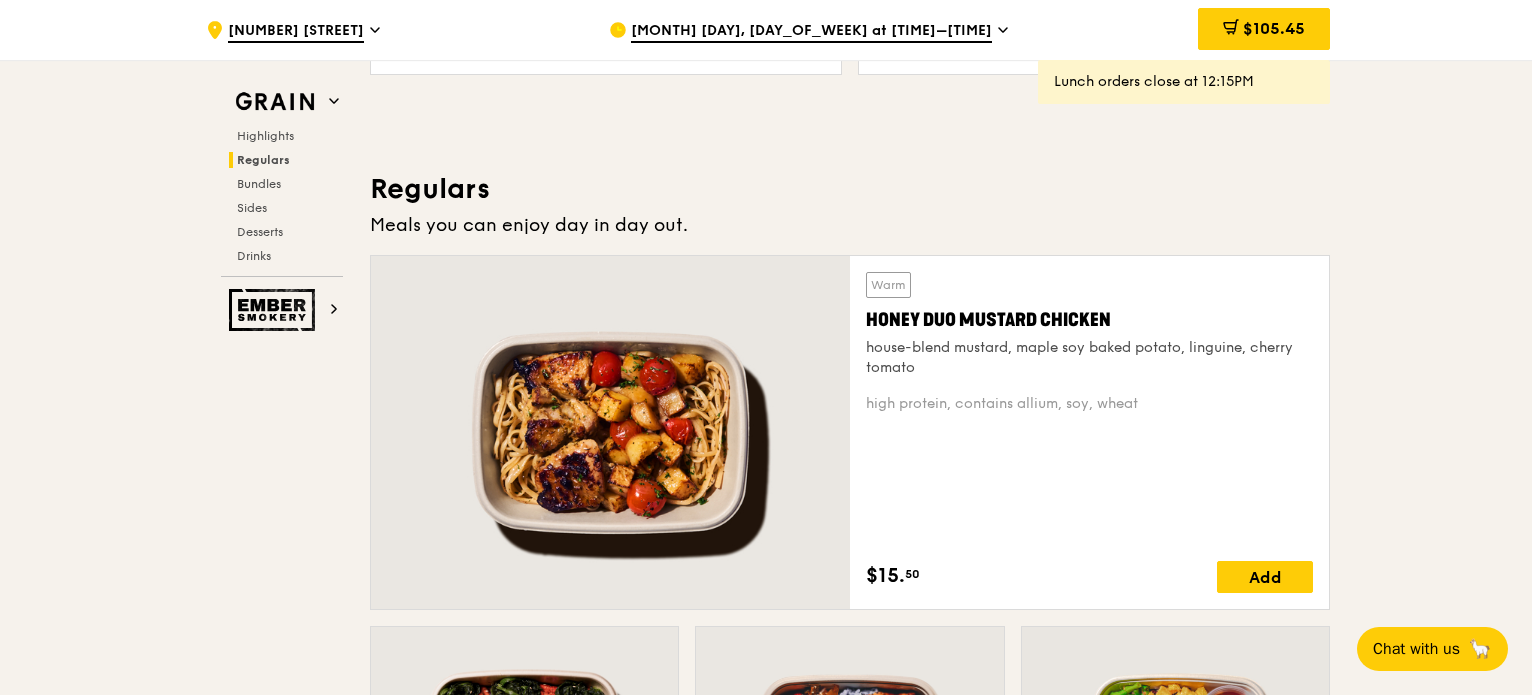 scroll, scrollTop: 1760, scrollLeft: 0, axis: vertical 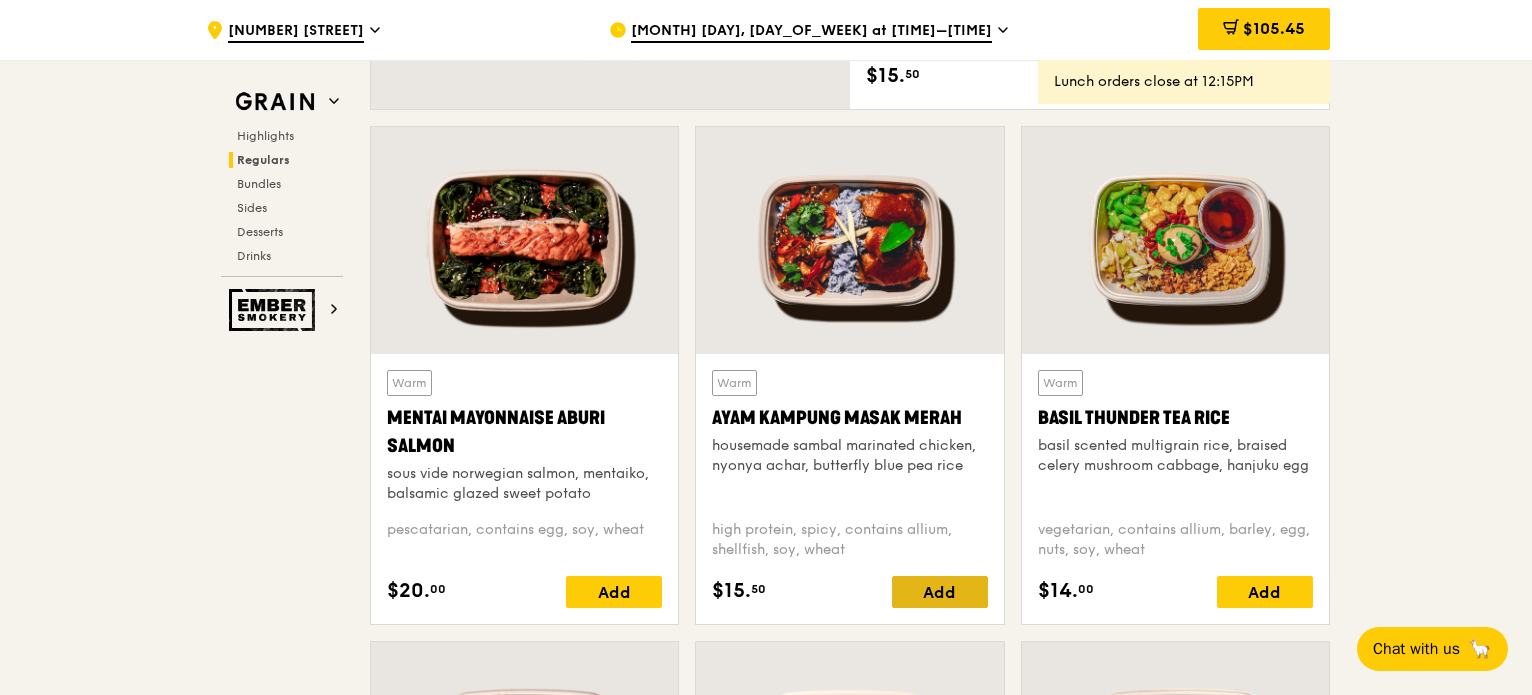 click on "Add" at bounding box center [940, 592] 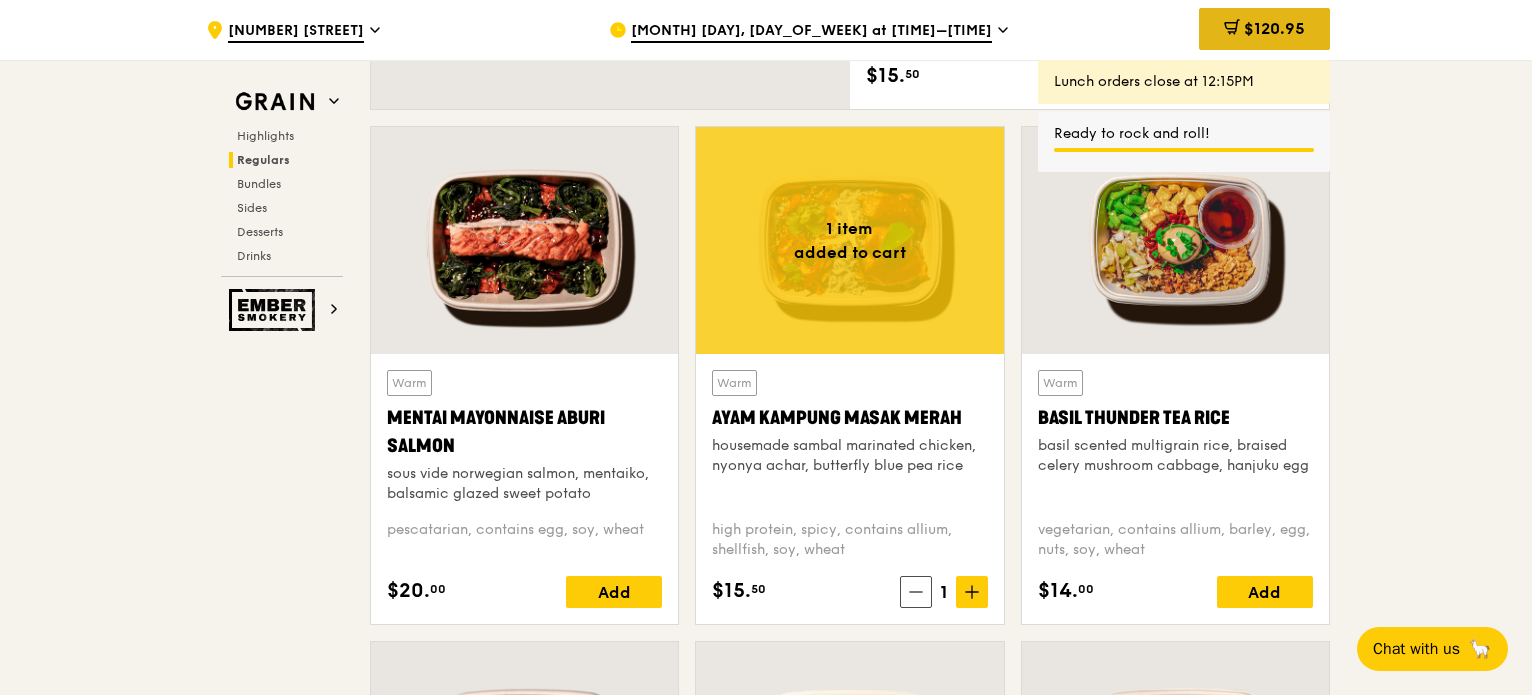 click on "$120.95" at bounding box center (1274, 28) 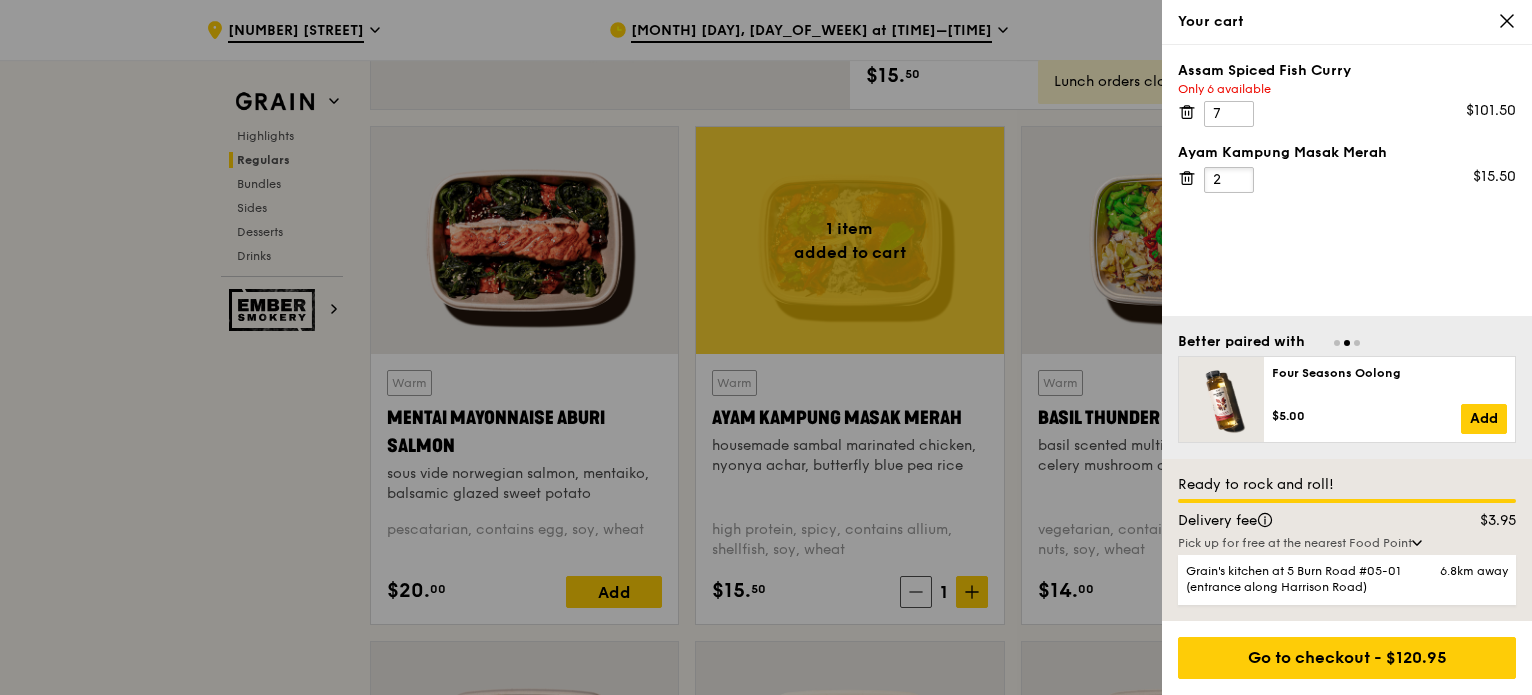 click on "2" at bounding box center (1229, 180) 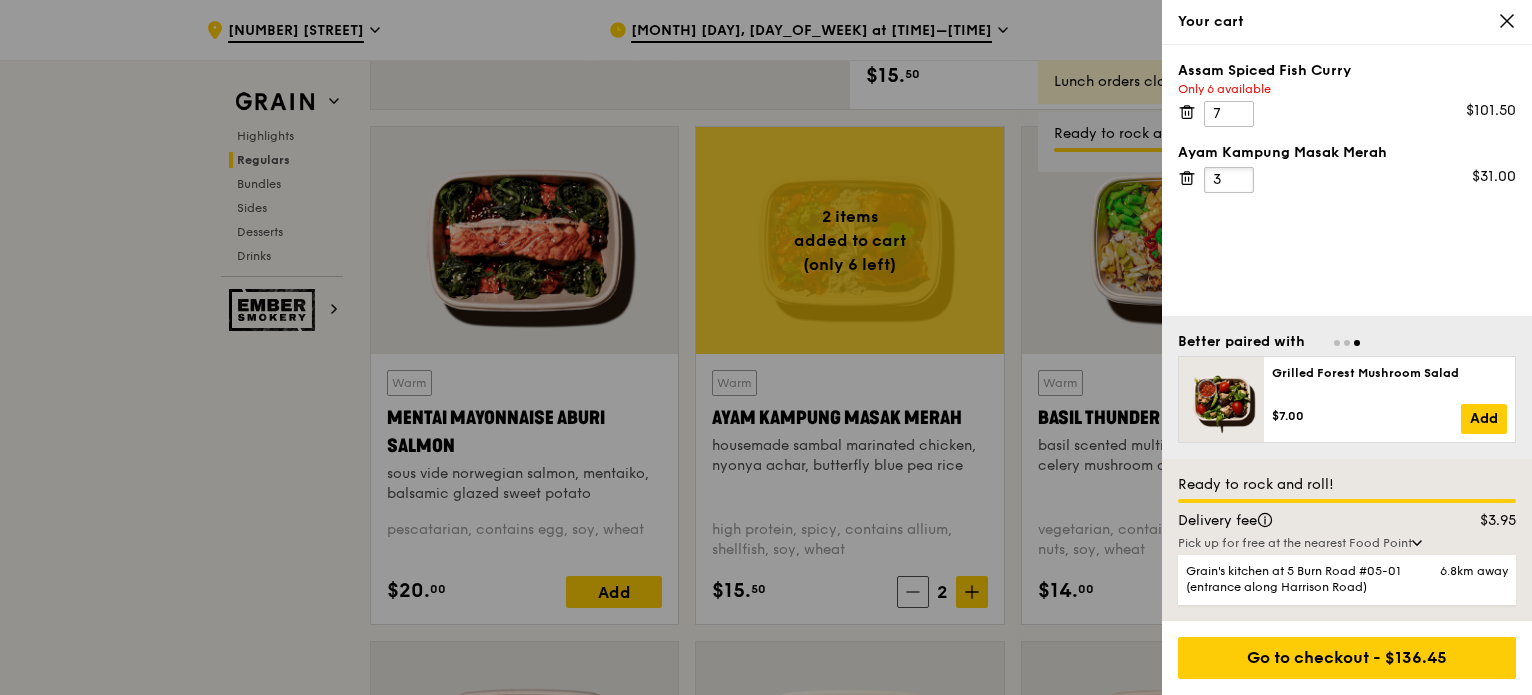 click on "3" at bounding box center [1229, 180] 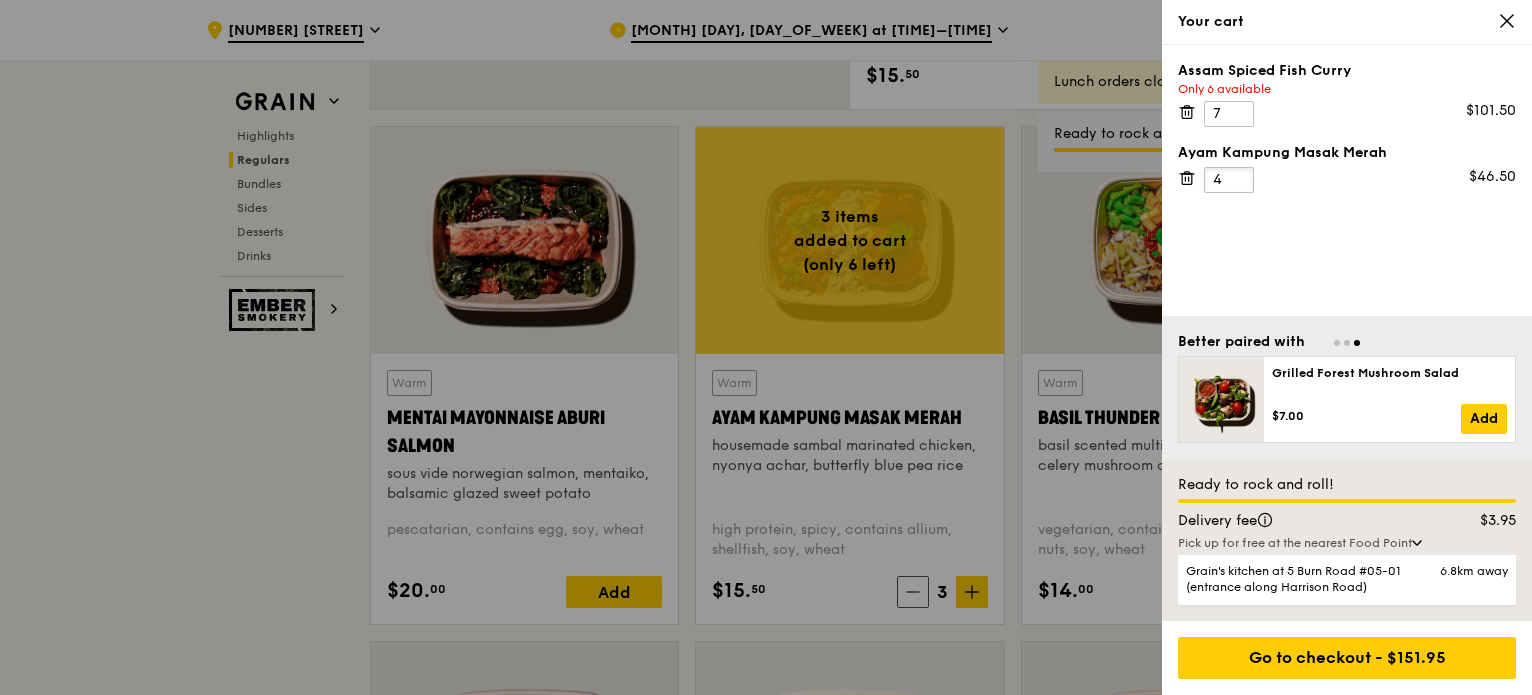 click on "4" at bounding box center (1229, 180) 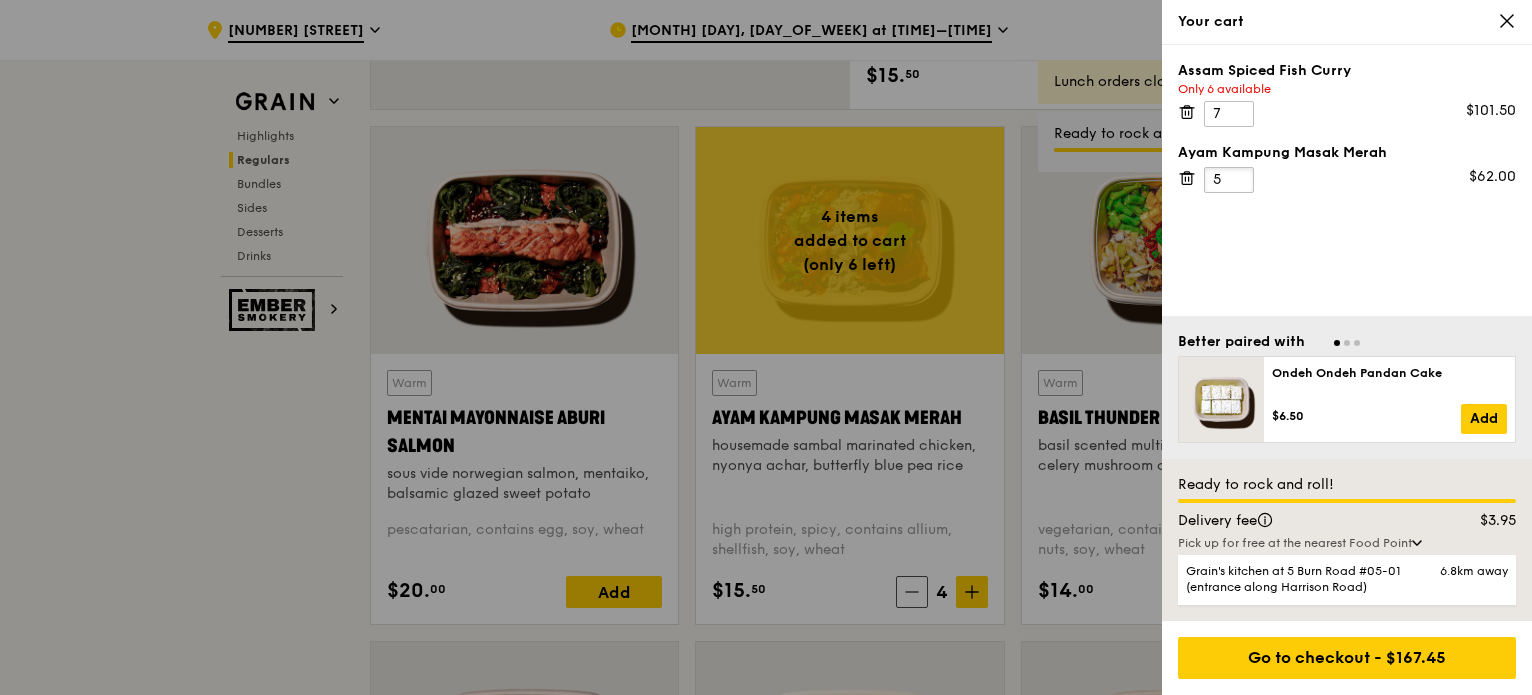 type on "5" 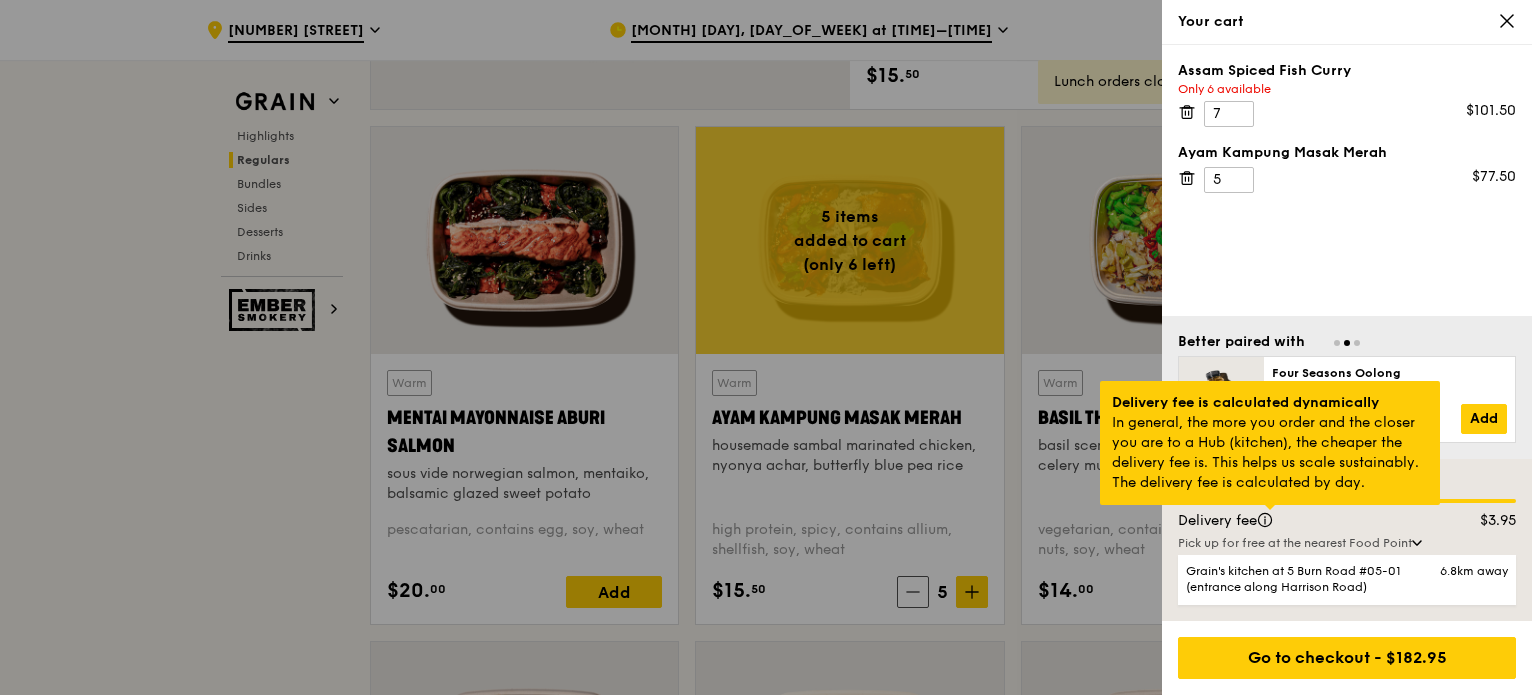 click at bounding box center [1270, 507] 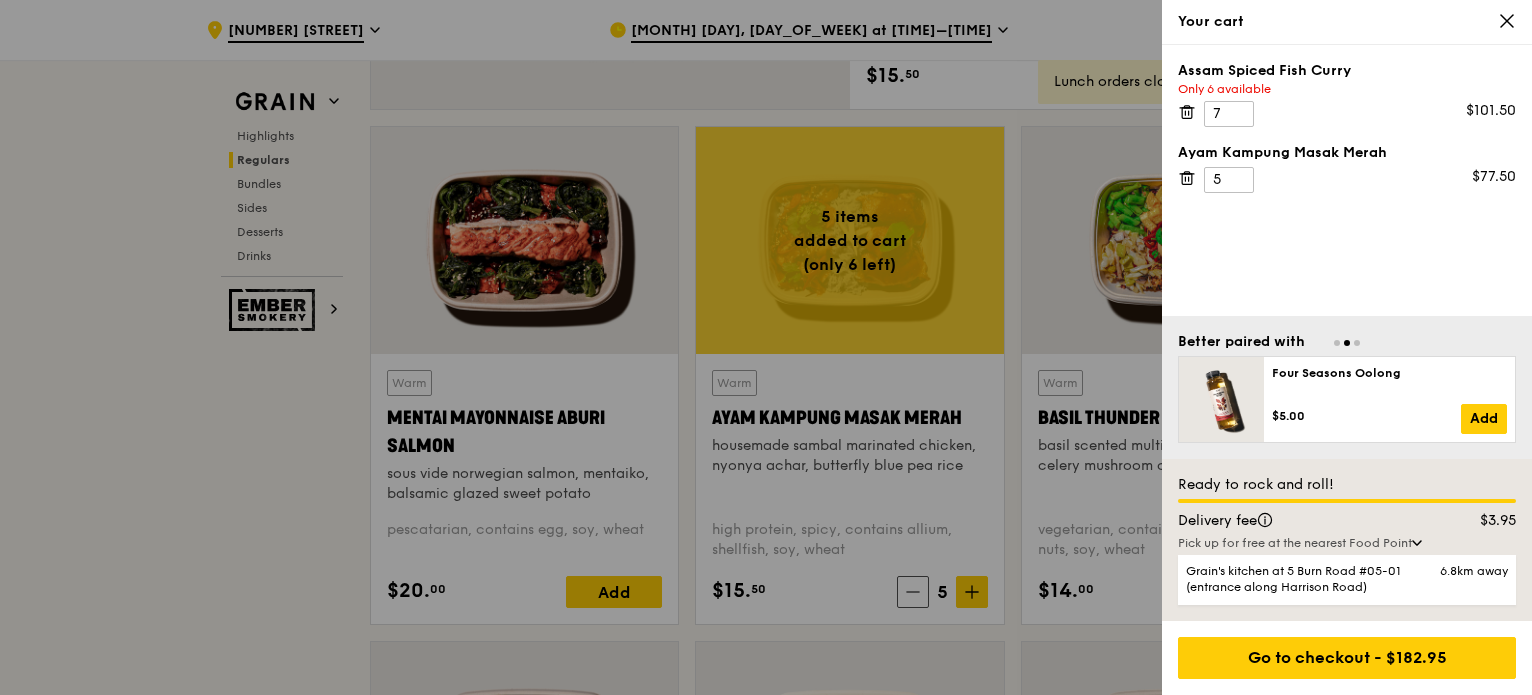 click 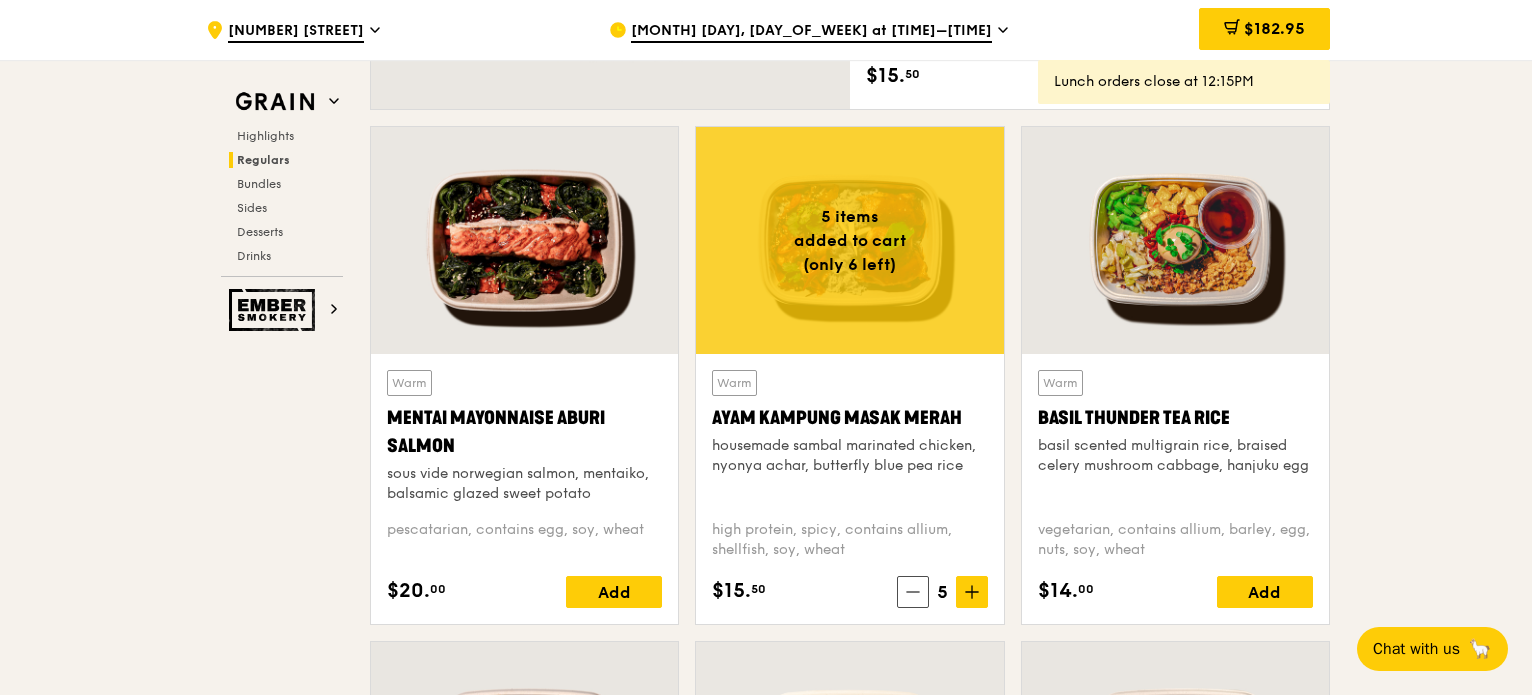 click on ".cls-1 {
fill: none;
stroke: #fff;
stroke-linecap: round;
stroke-linejoin: round;
stroke-width: 1.5px;
}
.cls-2 {
fill: #fecc07;
}
.cls-2, .cls-3 {
stroke-width: 0px;
}
.cls-3 {
fill: #fff;
fill-rule: evenodd;
}
[NUMBER] [STREET]
[MONTH] [DAY], [DAY_OF_WEEK] at [TIME]–[TIME]
[PRICE]
12
Lunch orders close at [TIME]
Grain
Highlights
Regulars
Bundles
Sides
Desserts
Drinks
Ember Smokery
Meet the new Grain The Grain that loves to play. With ingredients. Flavours. Food. The kitchen is our happy place, where we experiment and cook up wholesome dishes that surprise and delight. And at the end of every Grain meal comes: “What will we  eat next?” 7 items" at bounding box center [766, 2558] 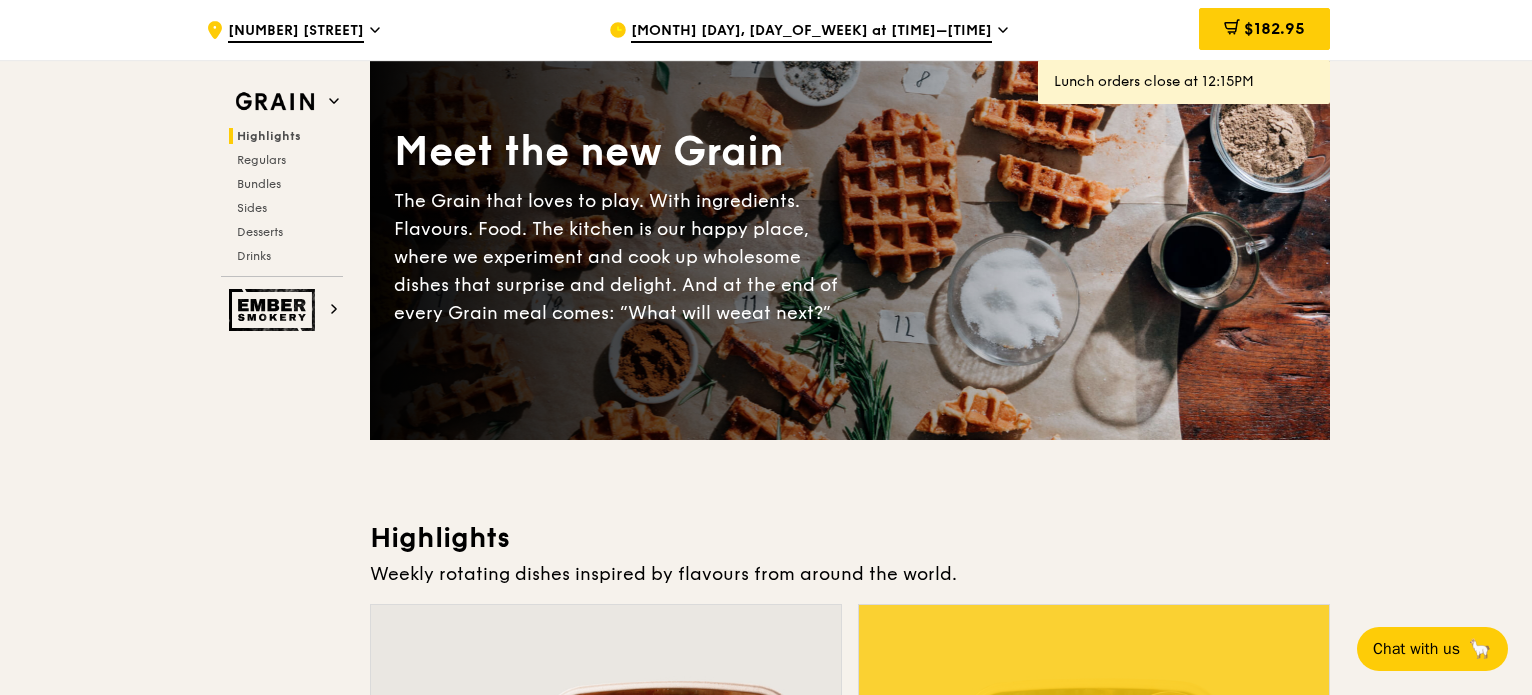 scroll, scrollTop: 0, scrollLeft: 0, axis: both 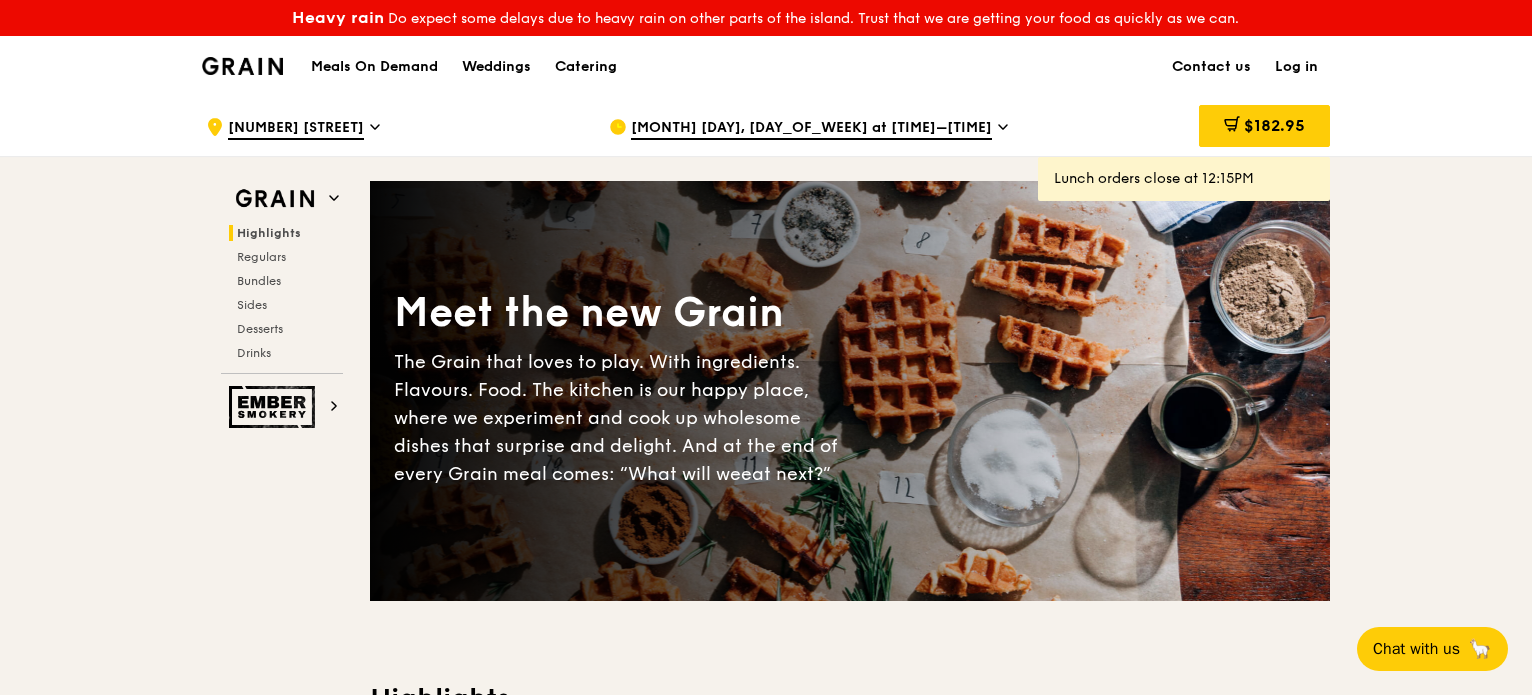 click on "Meals On Demand" at bounding box center (374, 67) 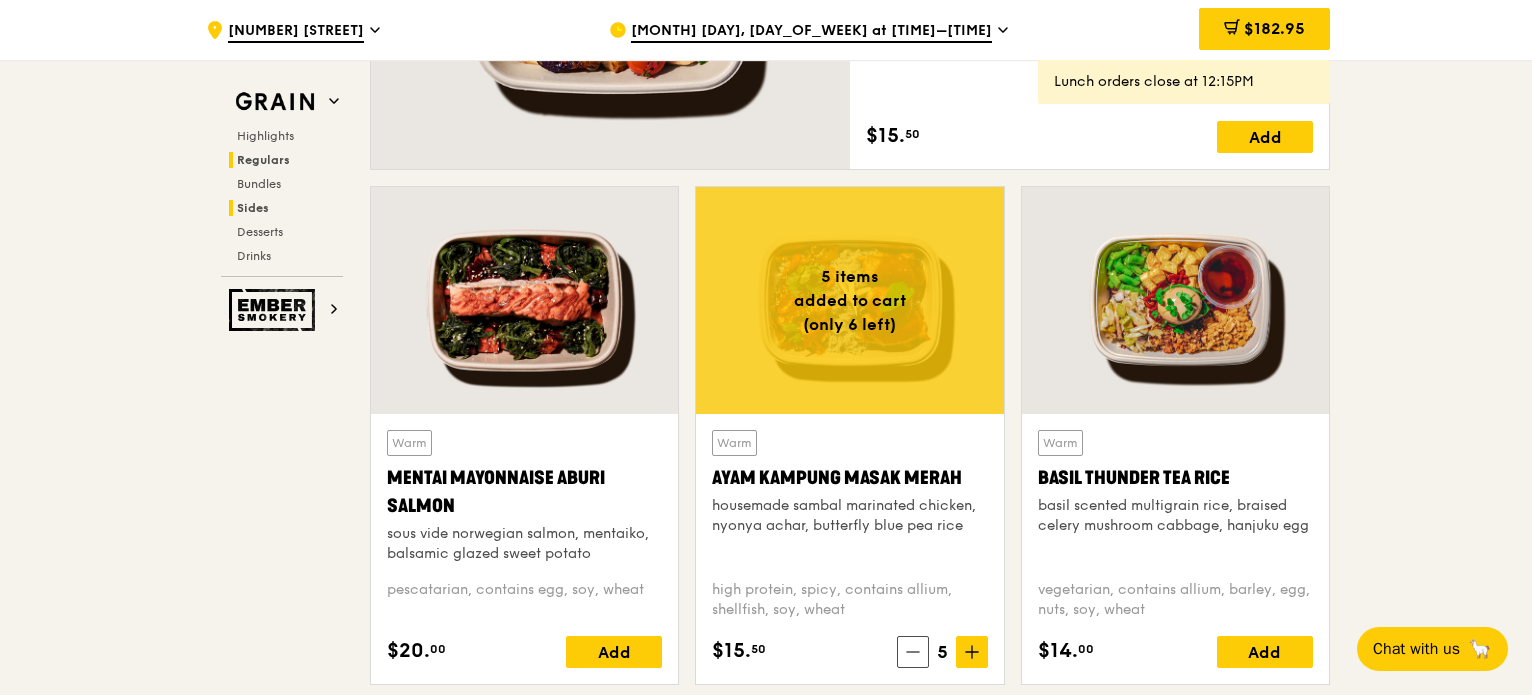scroll, scrollTop: 1600, scrollLeft: 0, axis: vertical 